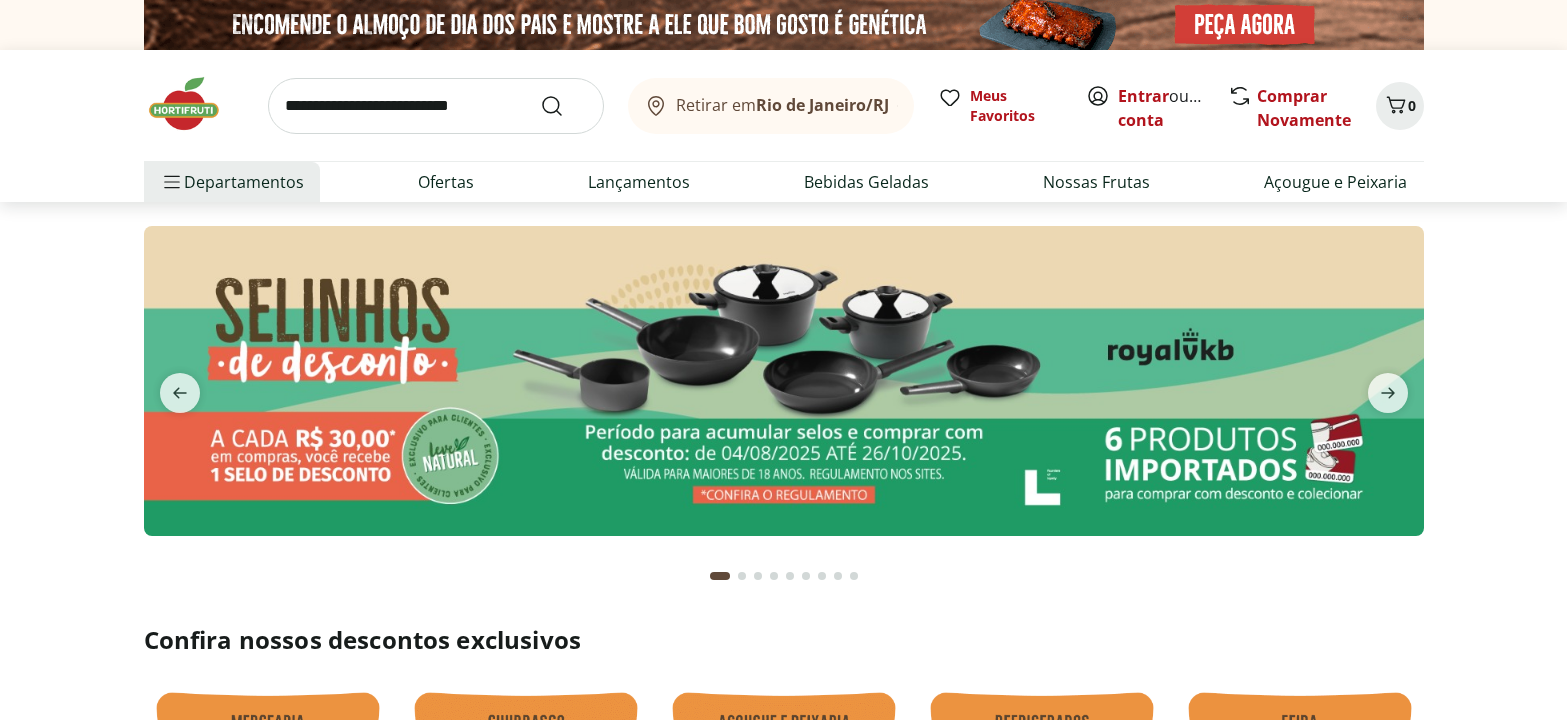 scroll, scrollTop: 0, scrollLeft: 0, axis: both 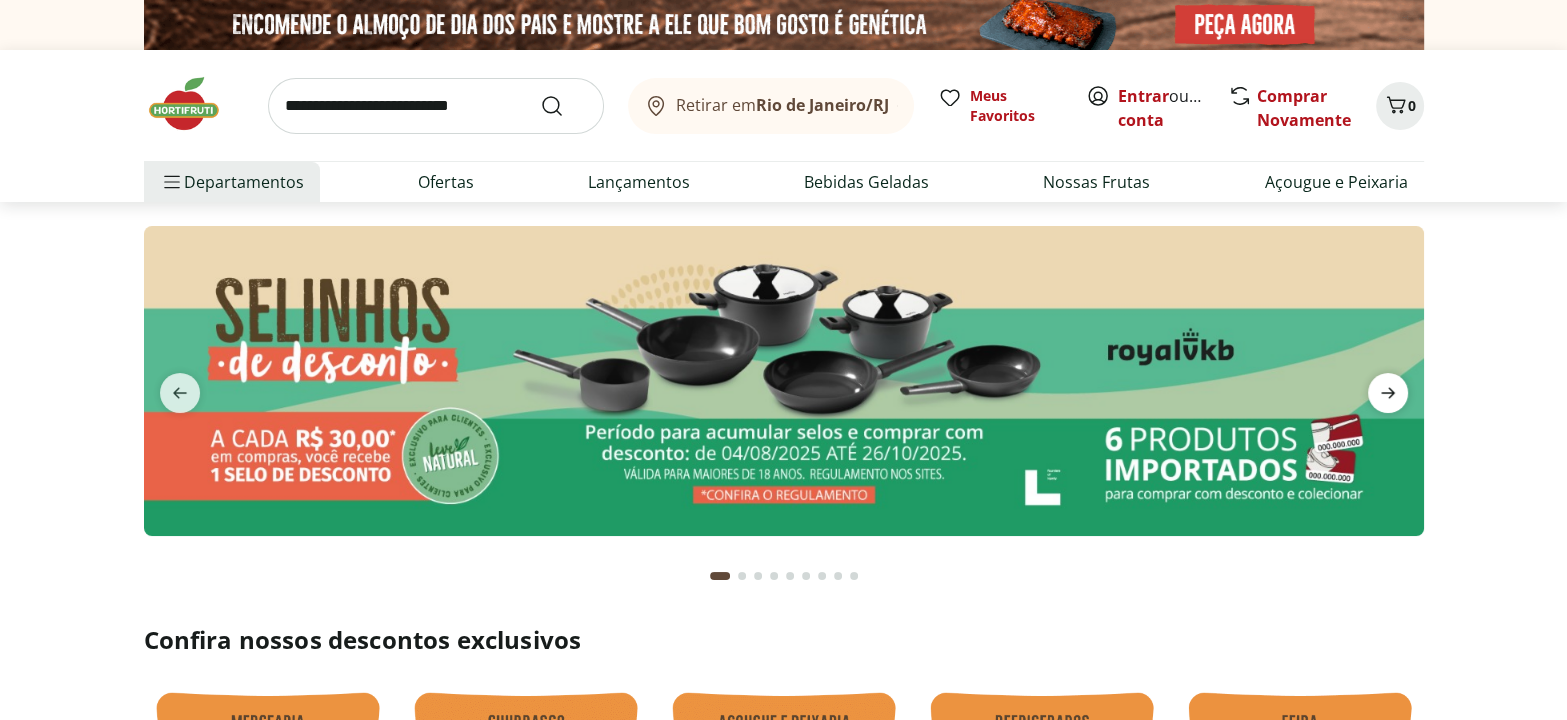 click at bounding box center [1388, 393] 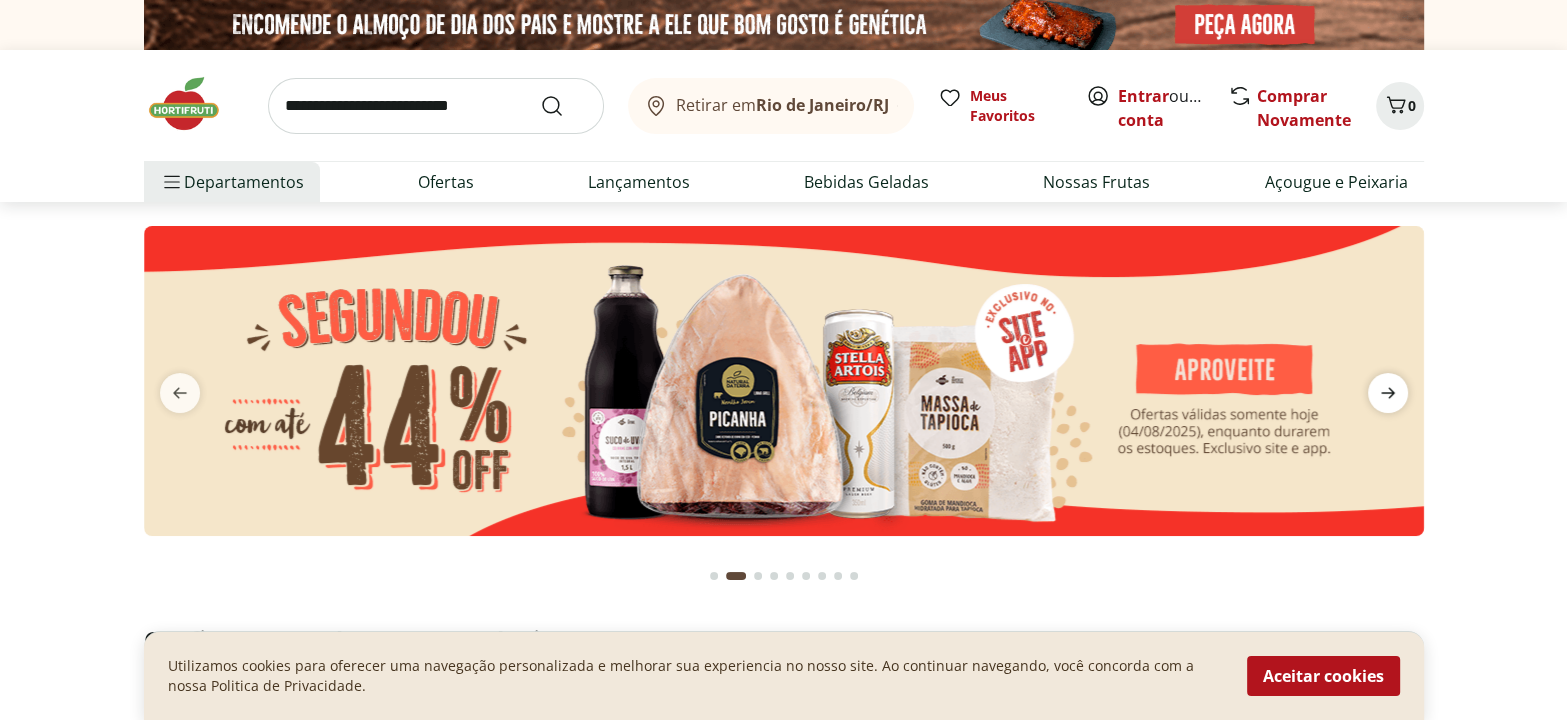 click at bounding box center (1388, 393) 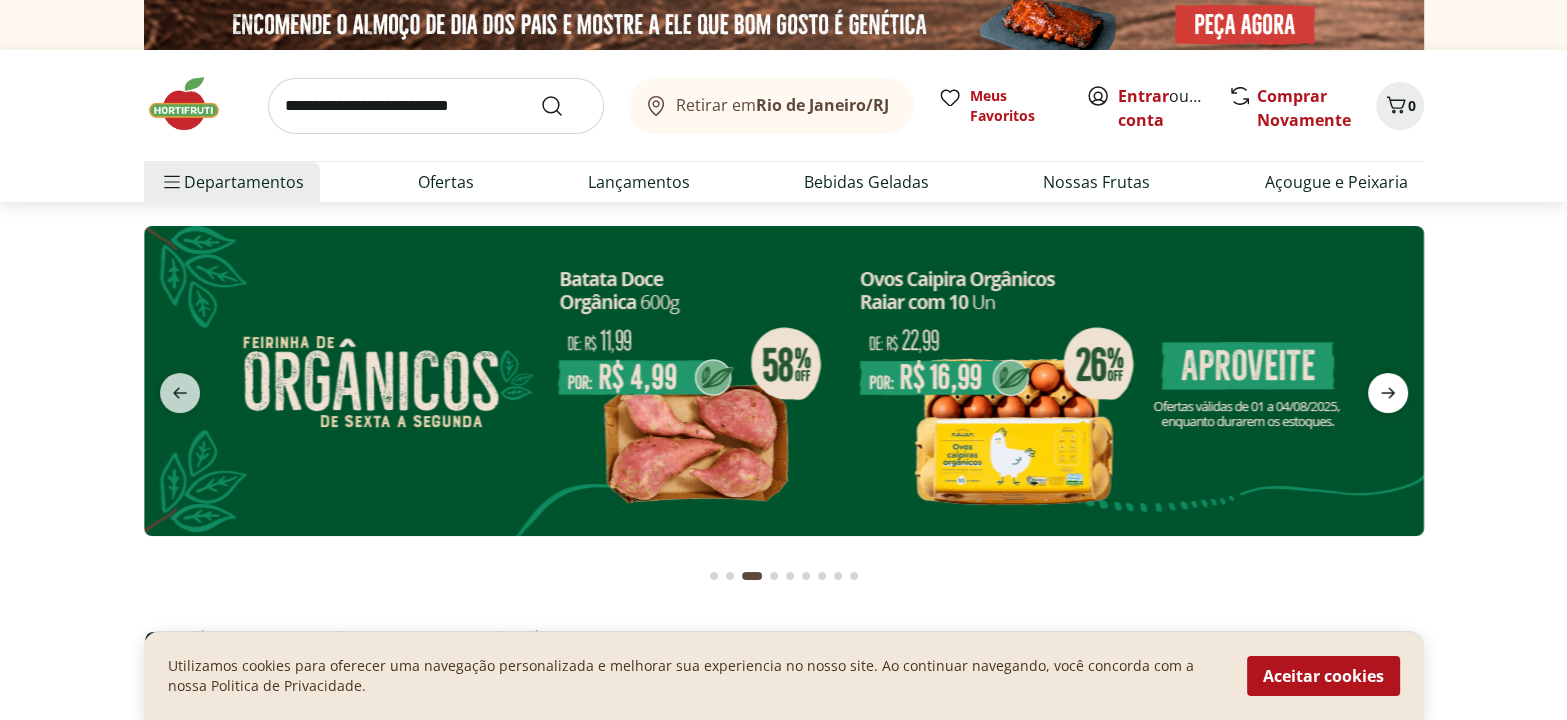 click 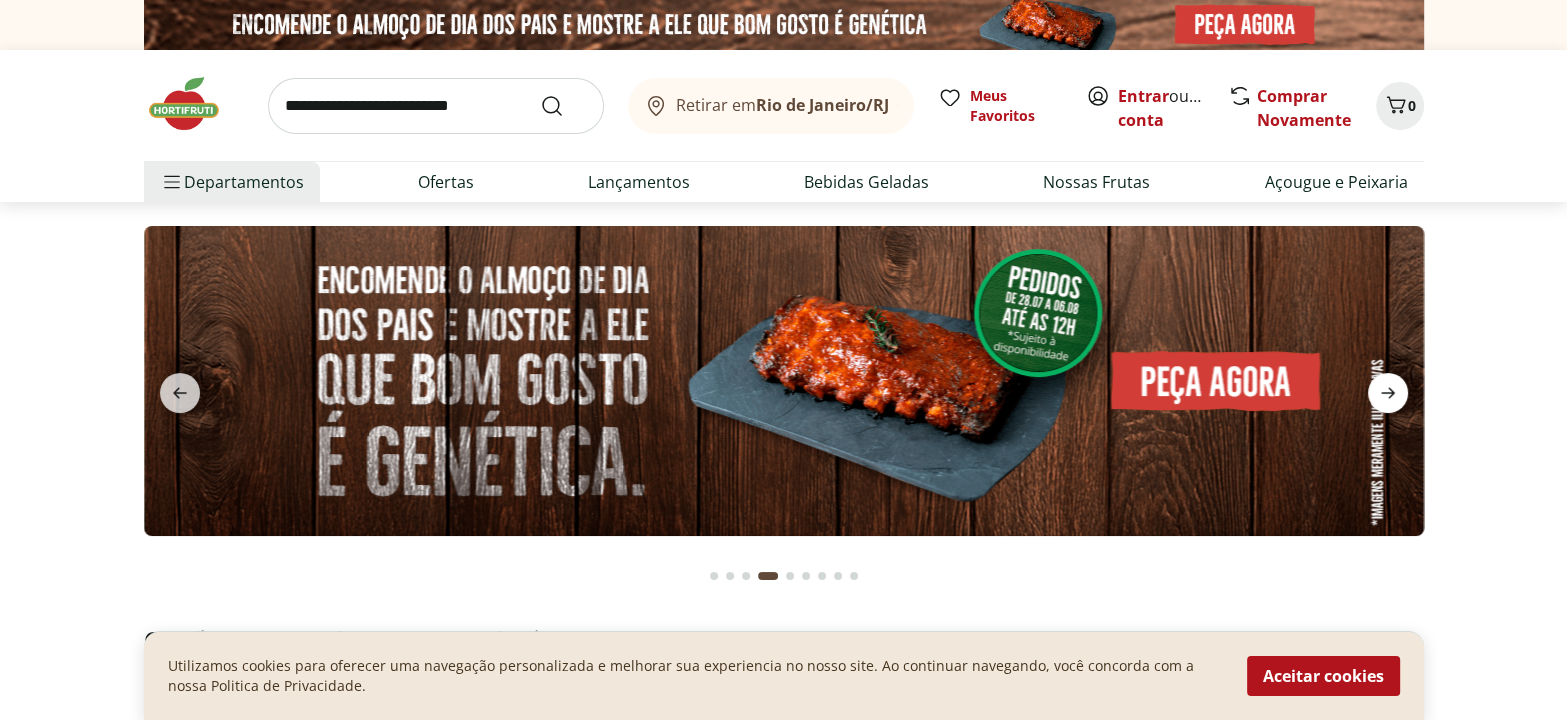 click 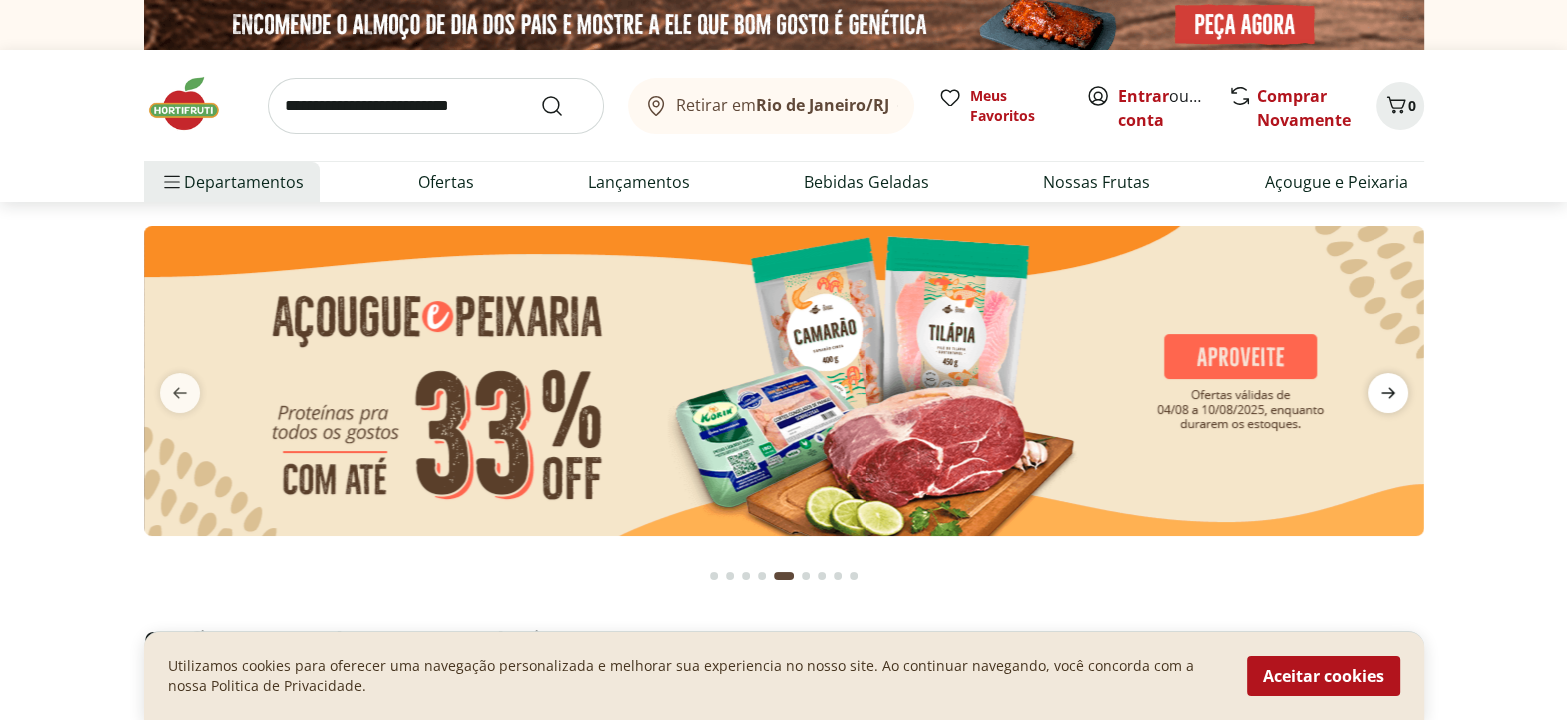 click 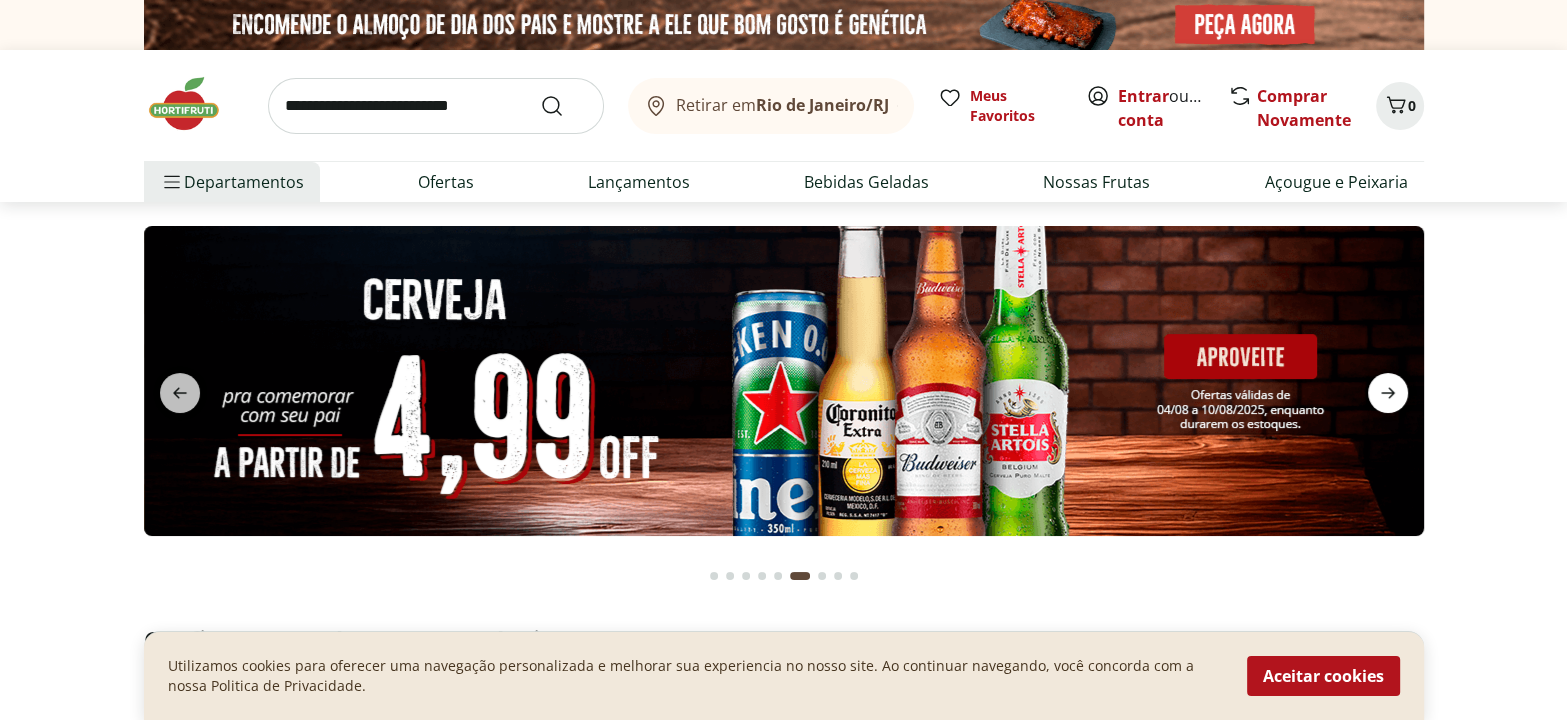 click 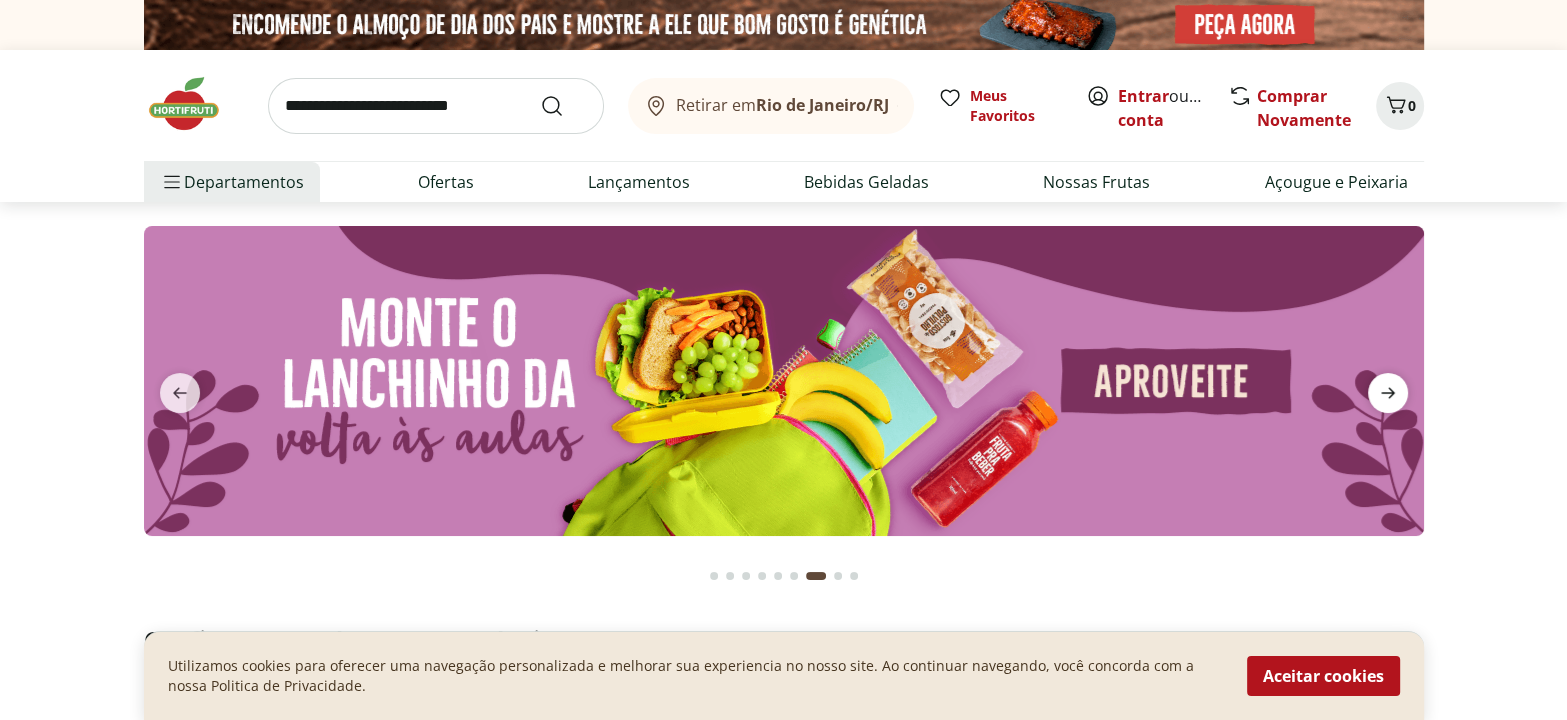 click 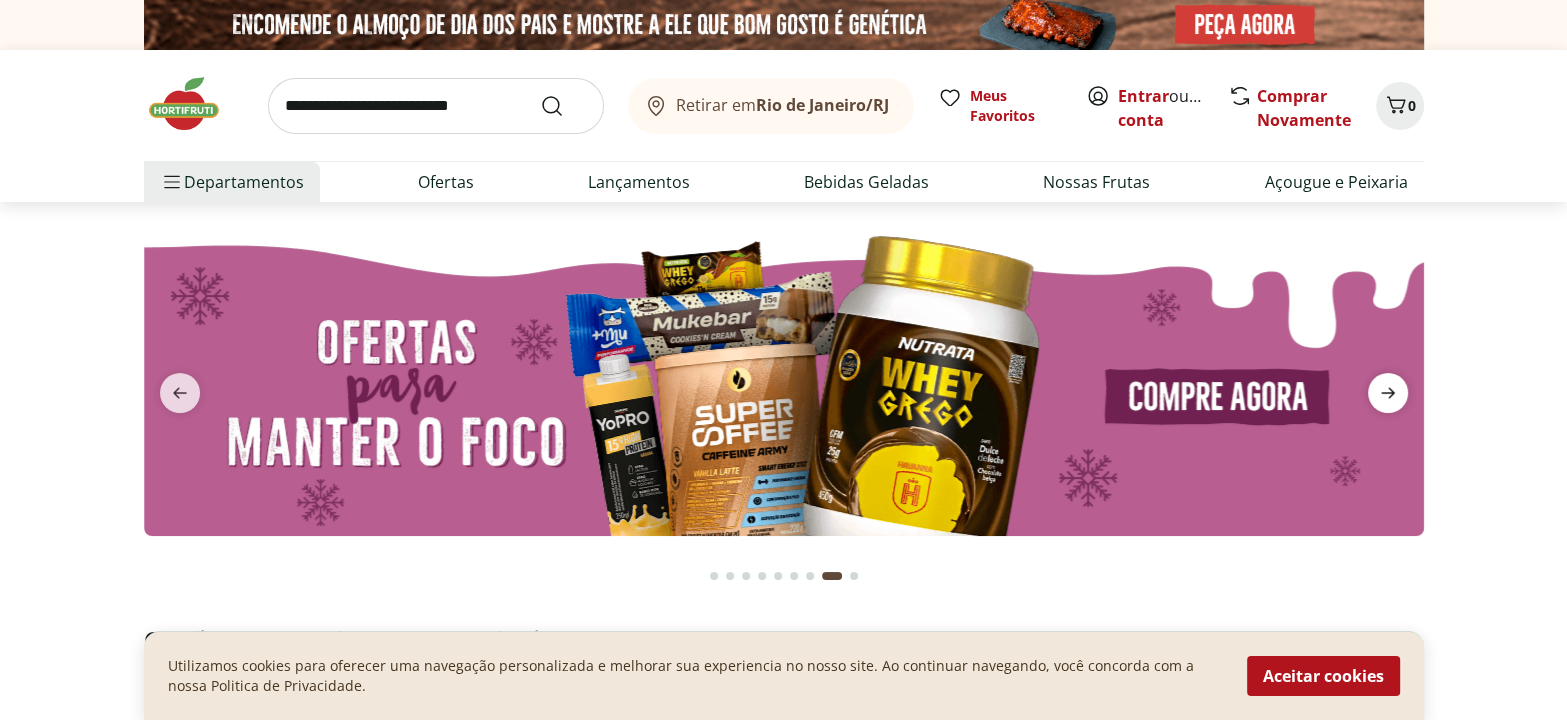 click 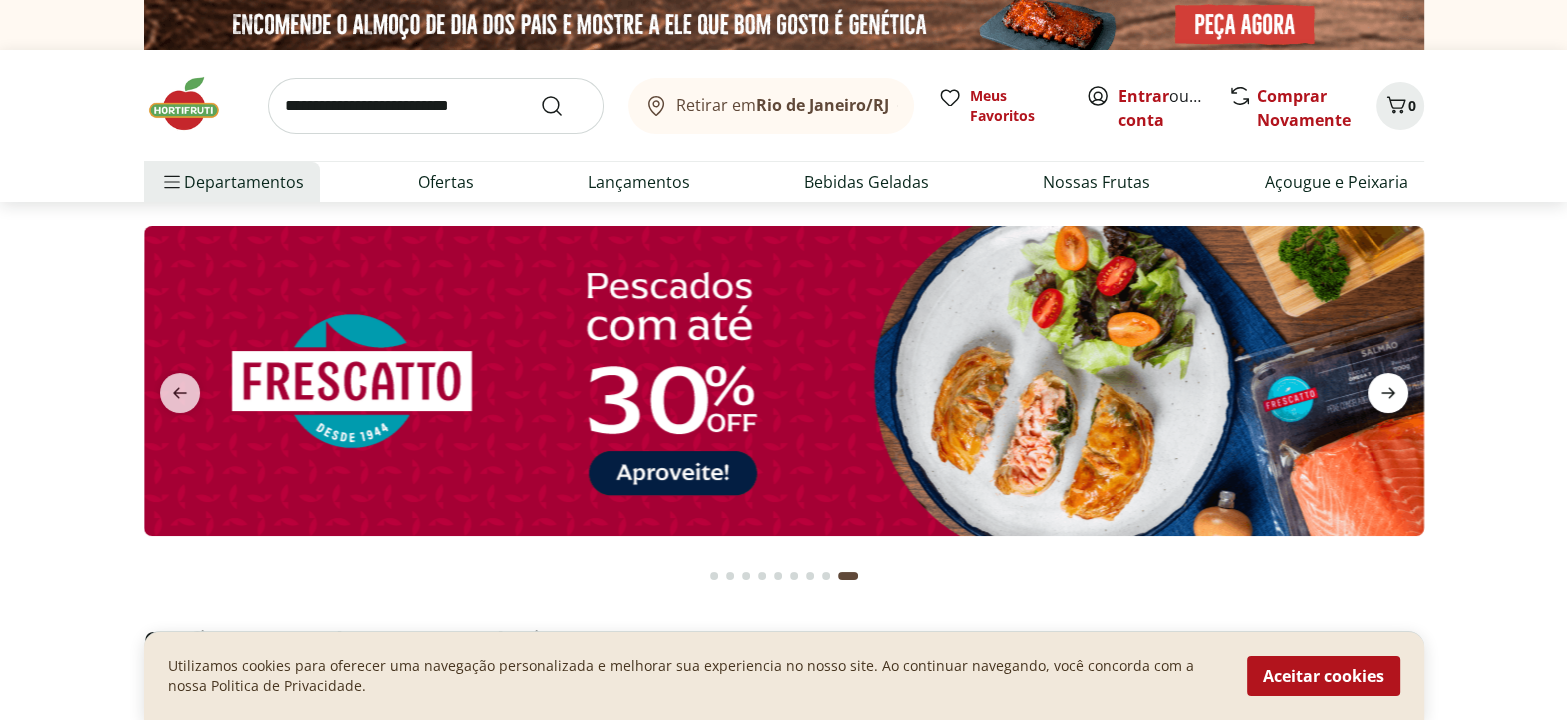 click 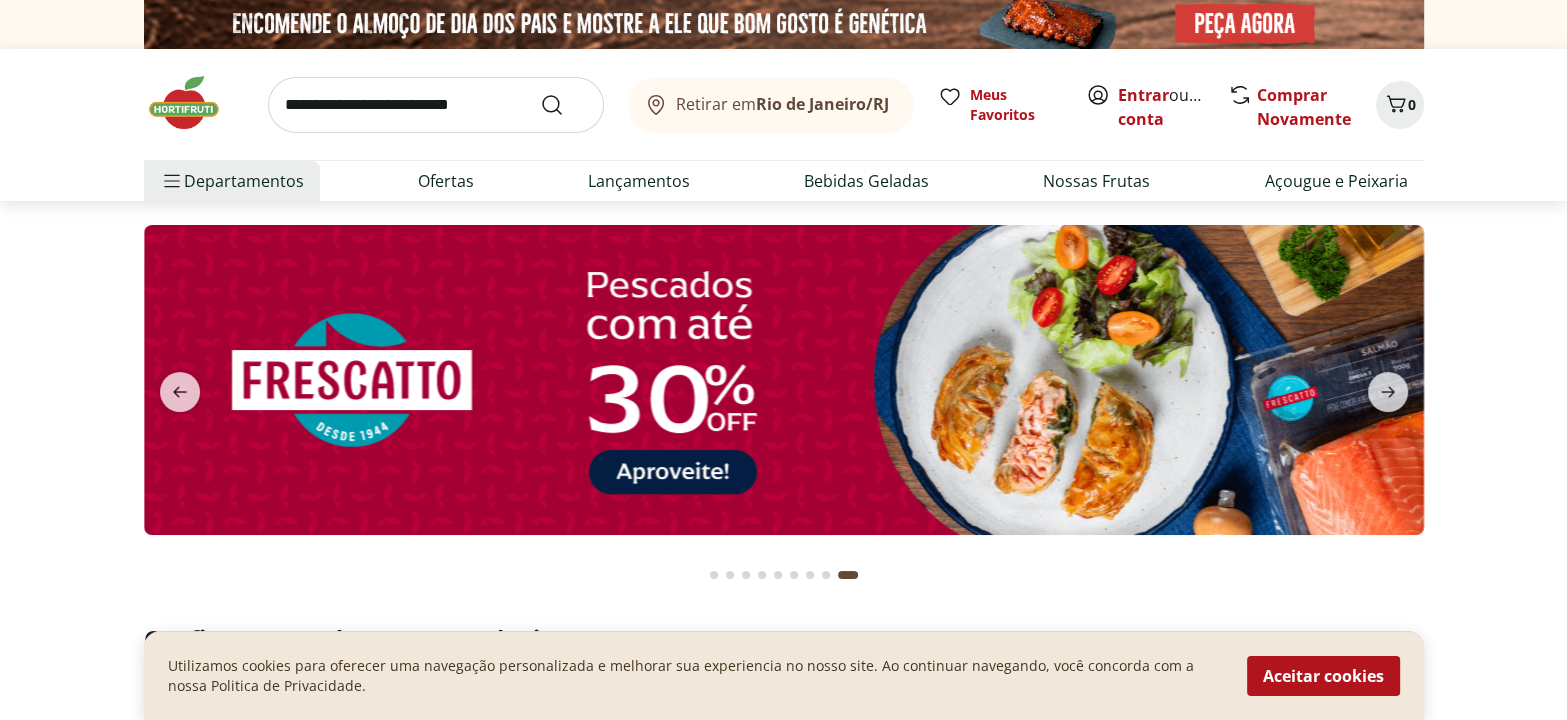 scroll, scrollTop: 90, scrollLeft: 0, axis: vertical 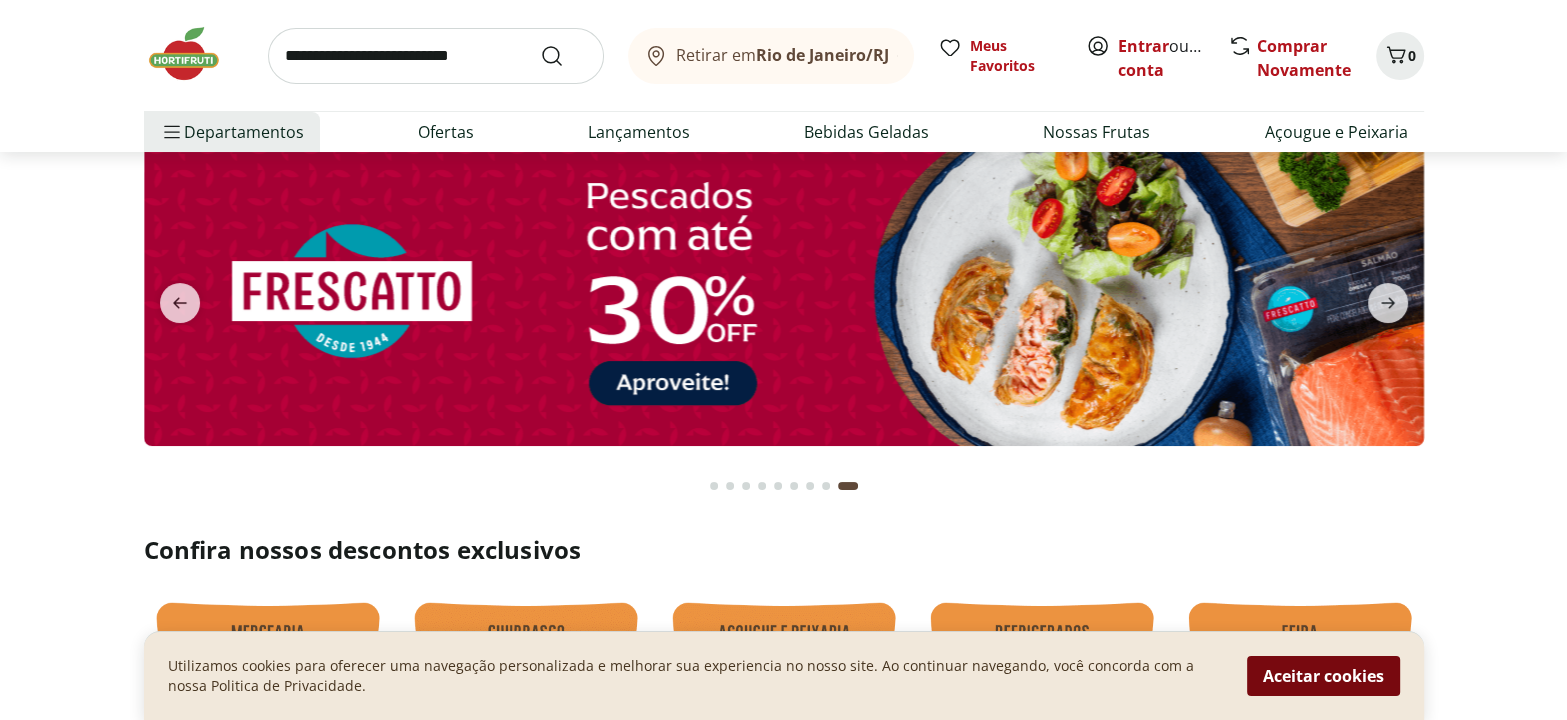 click on "Aceitar cookies" at bounding box center [1323, 676] 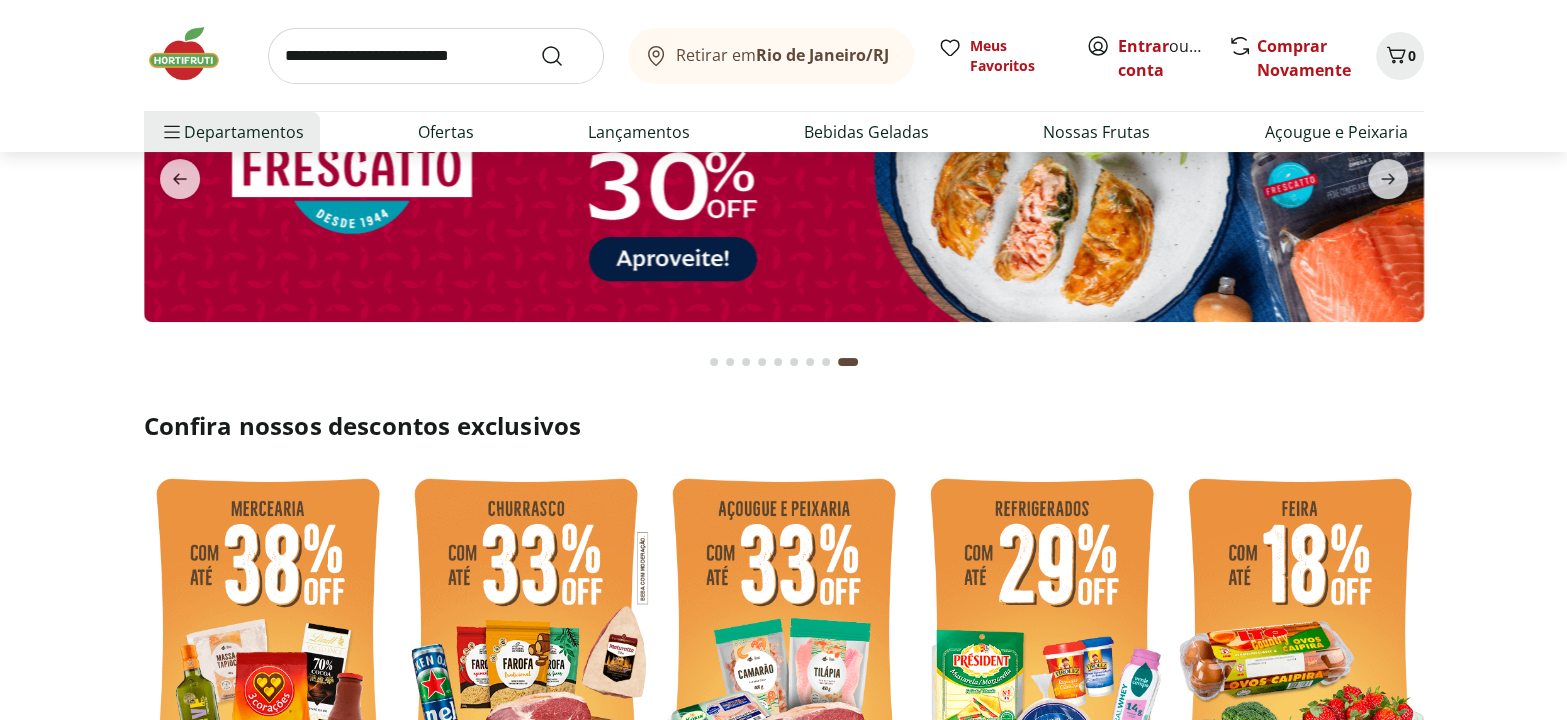 scroll, scrollTop: 0, scrollLeft: 0, axis: both 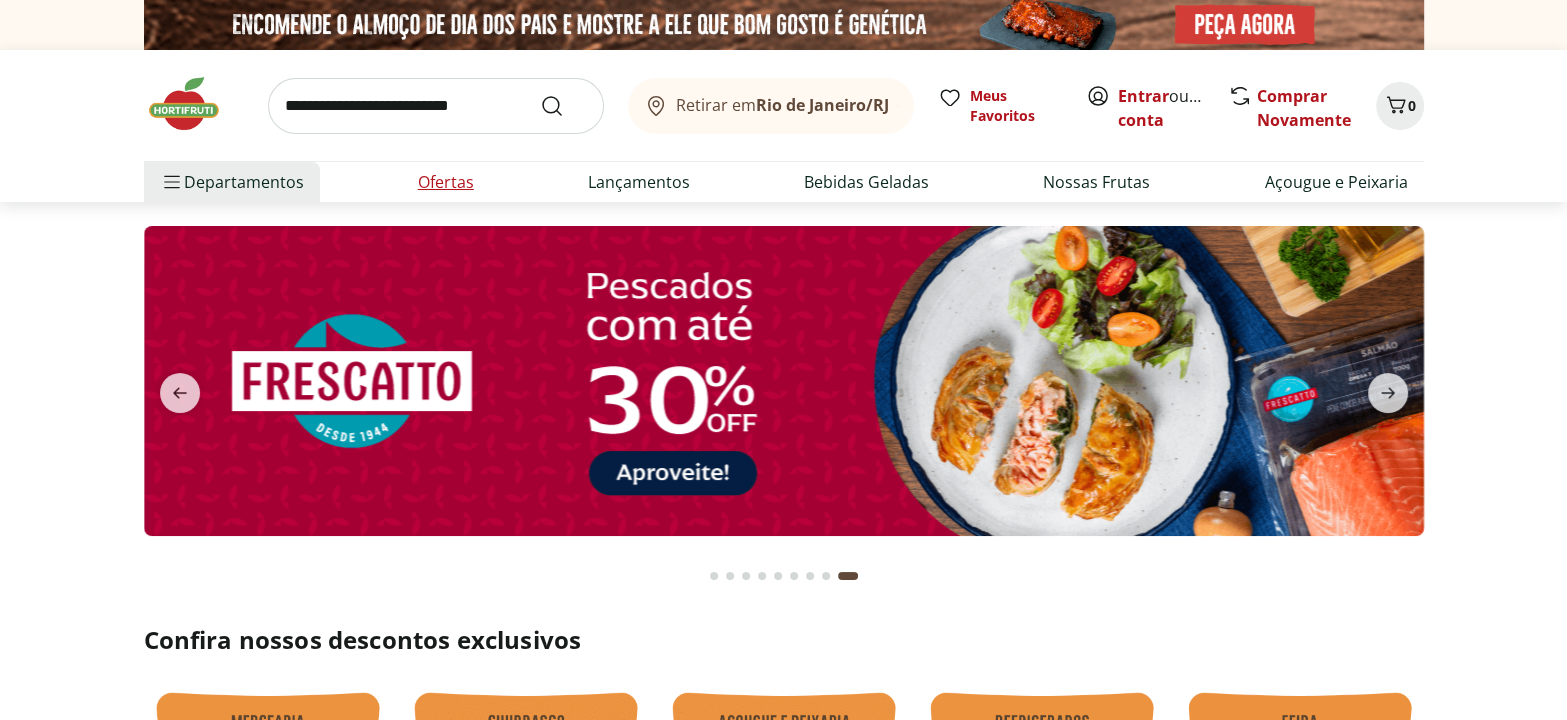 click on "Ofertas" at bounding box center [446, 182] 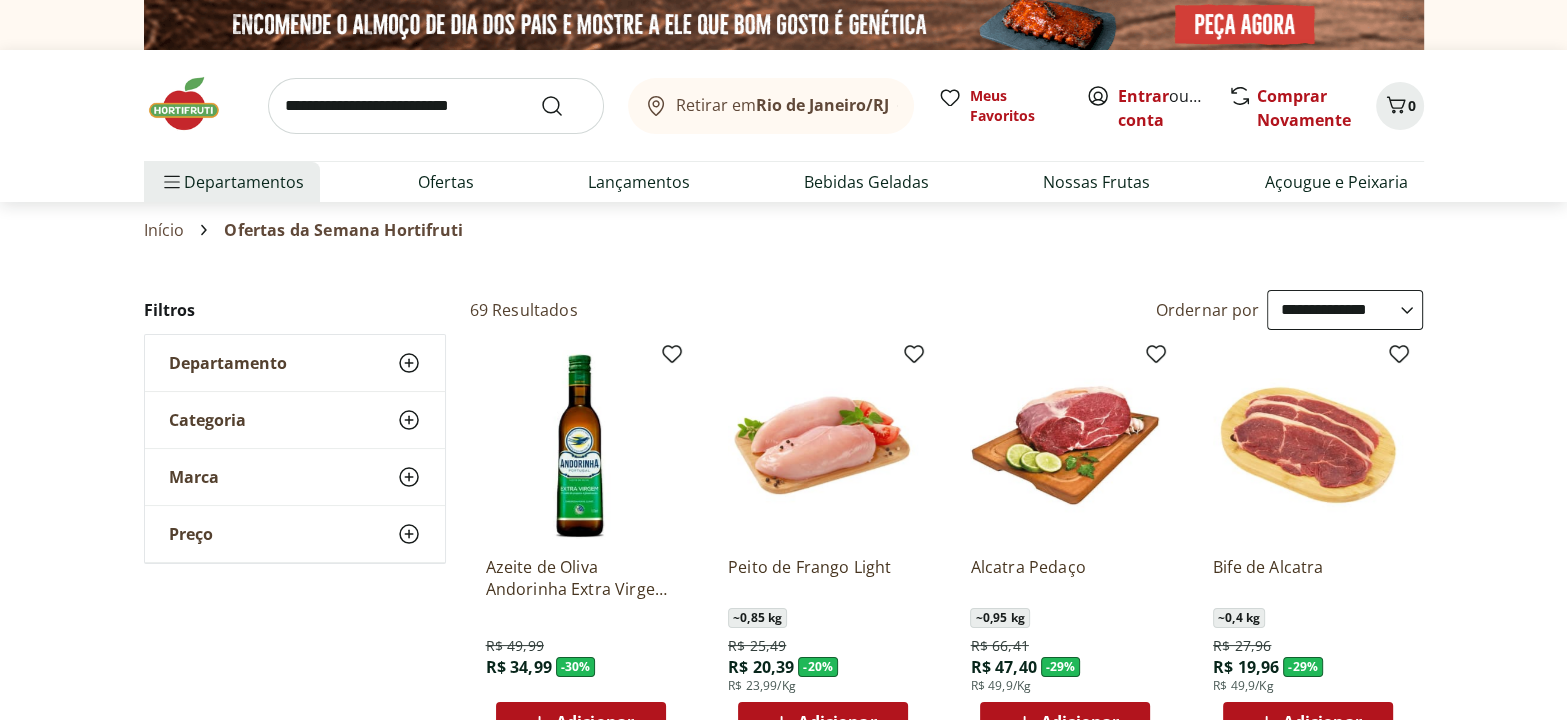 click on "**********" at bounding box center (1345, 310) 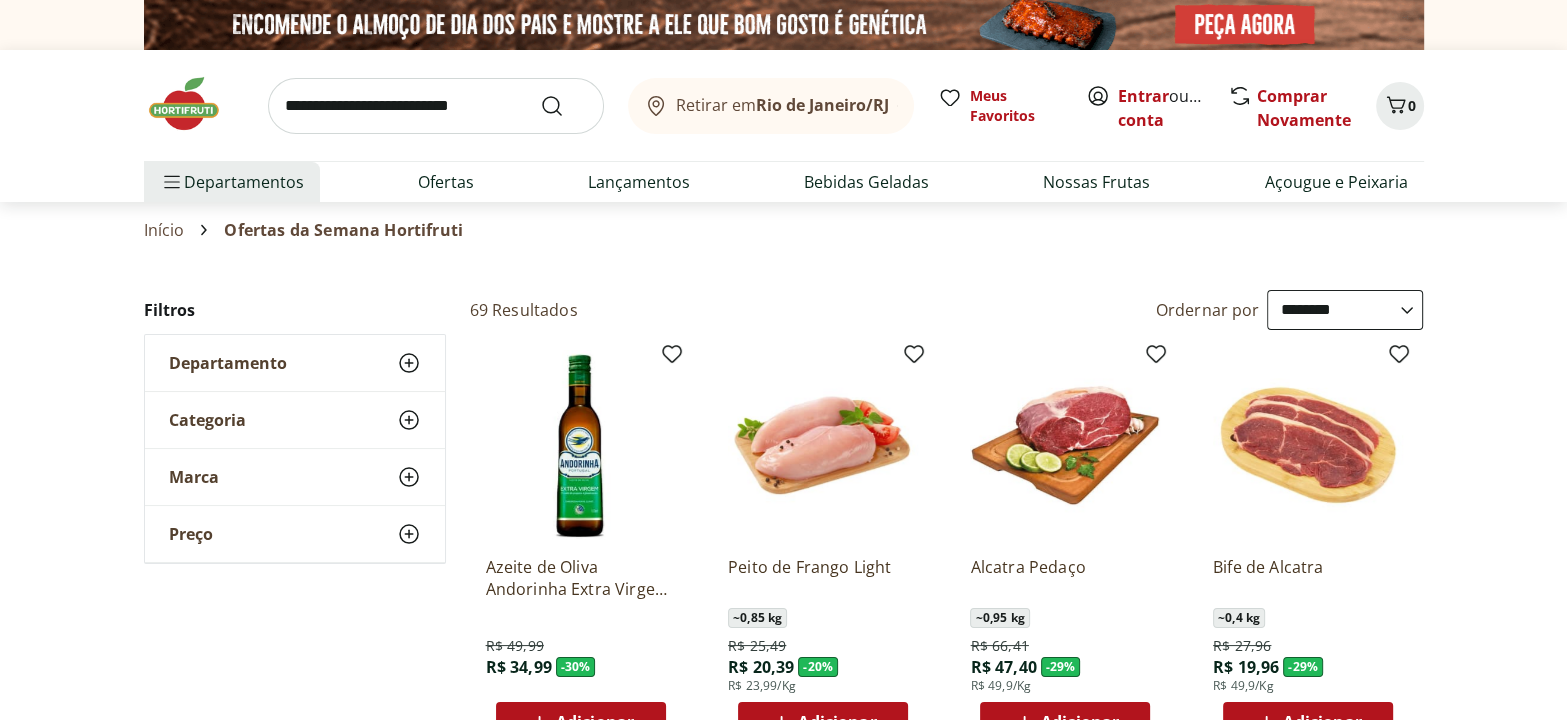 click on "**********" at bounding box center [1345, 310] 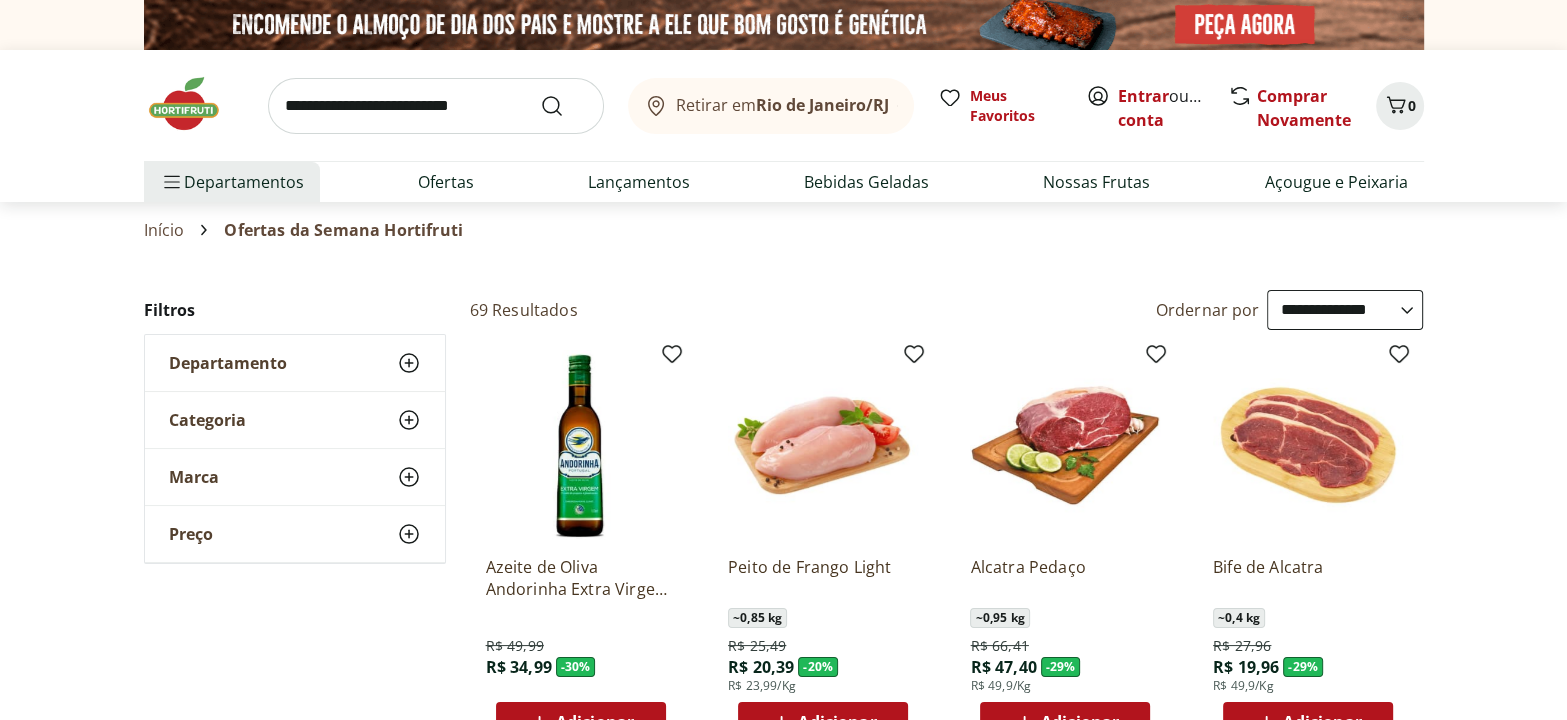 select on "**********" 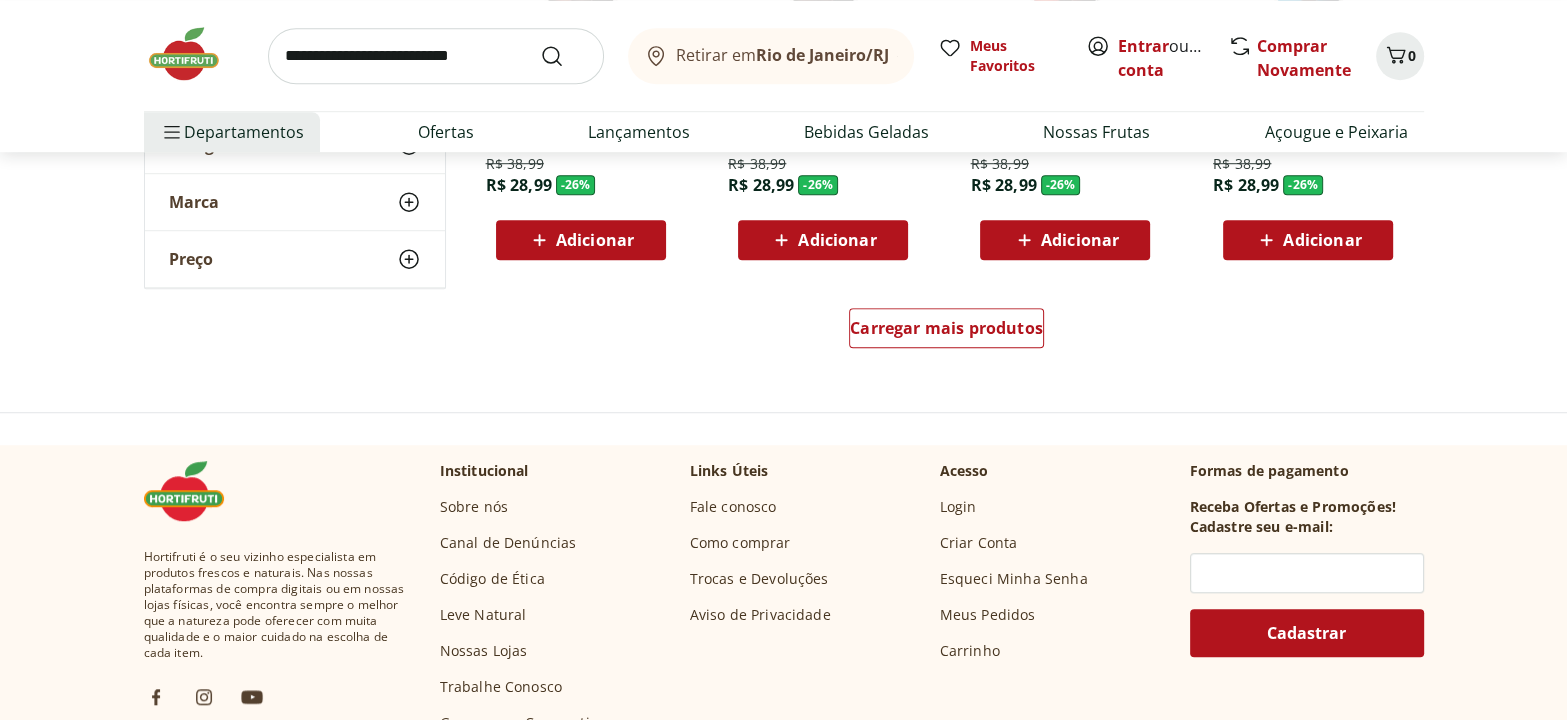 scroll, scrollTop: 1363, scrollLeft: 0, axis: vertical 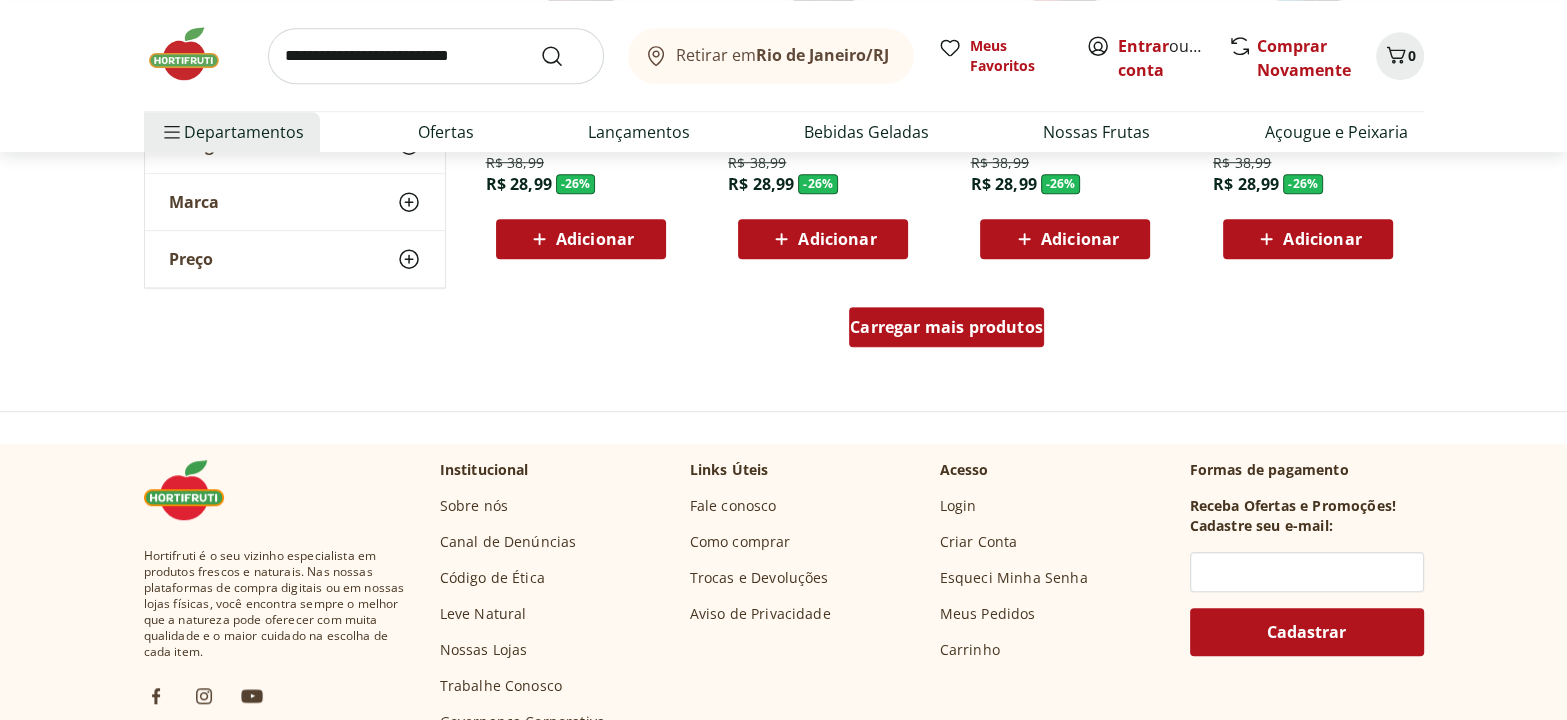 click on "Carregar mais produtos" at bounding box center (946, 327) 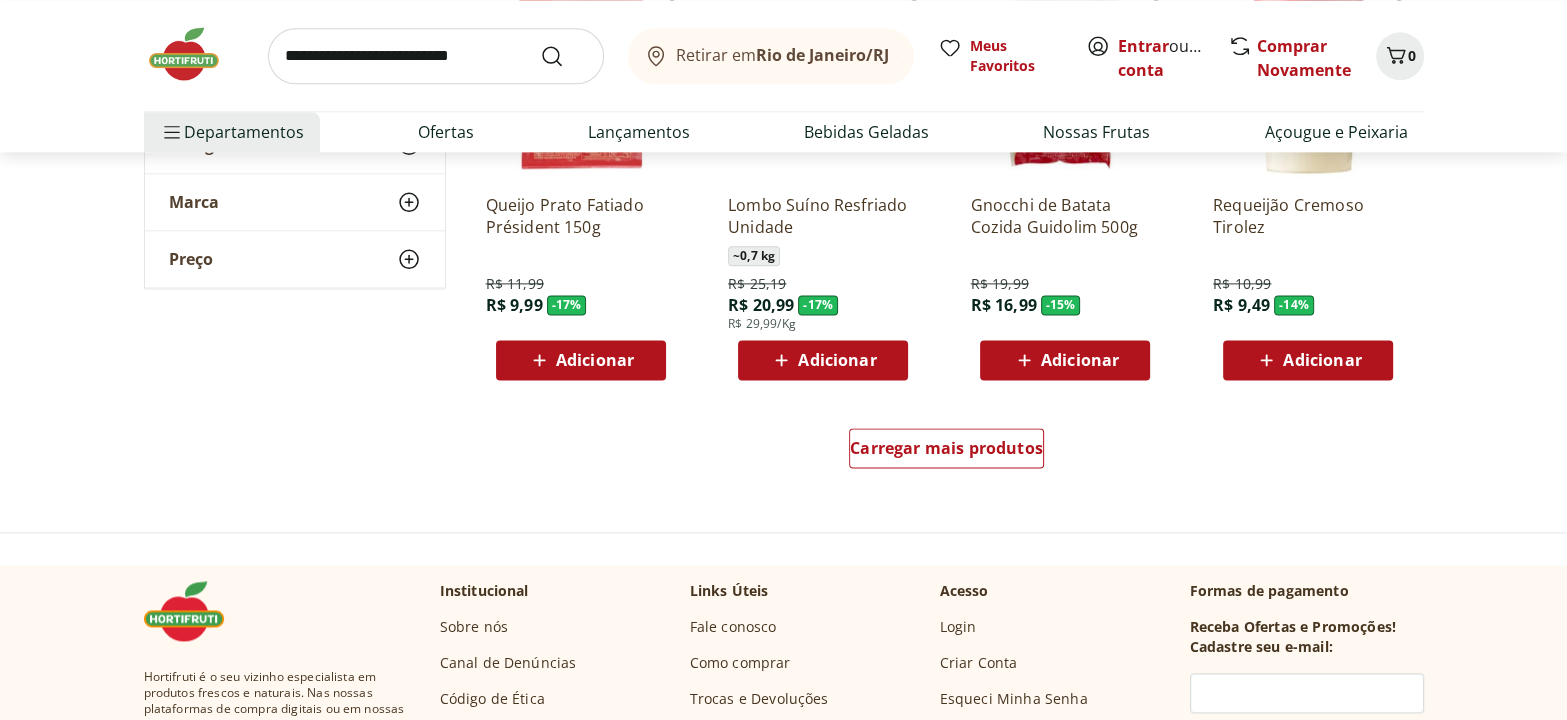 scroll, scrollTop: 2636, scrollLeft: 0, axis: vertical 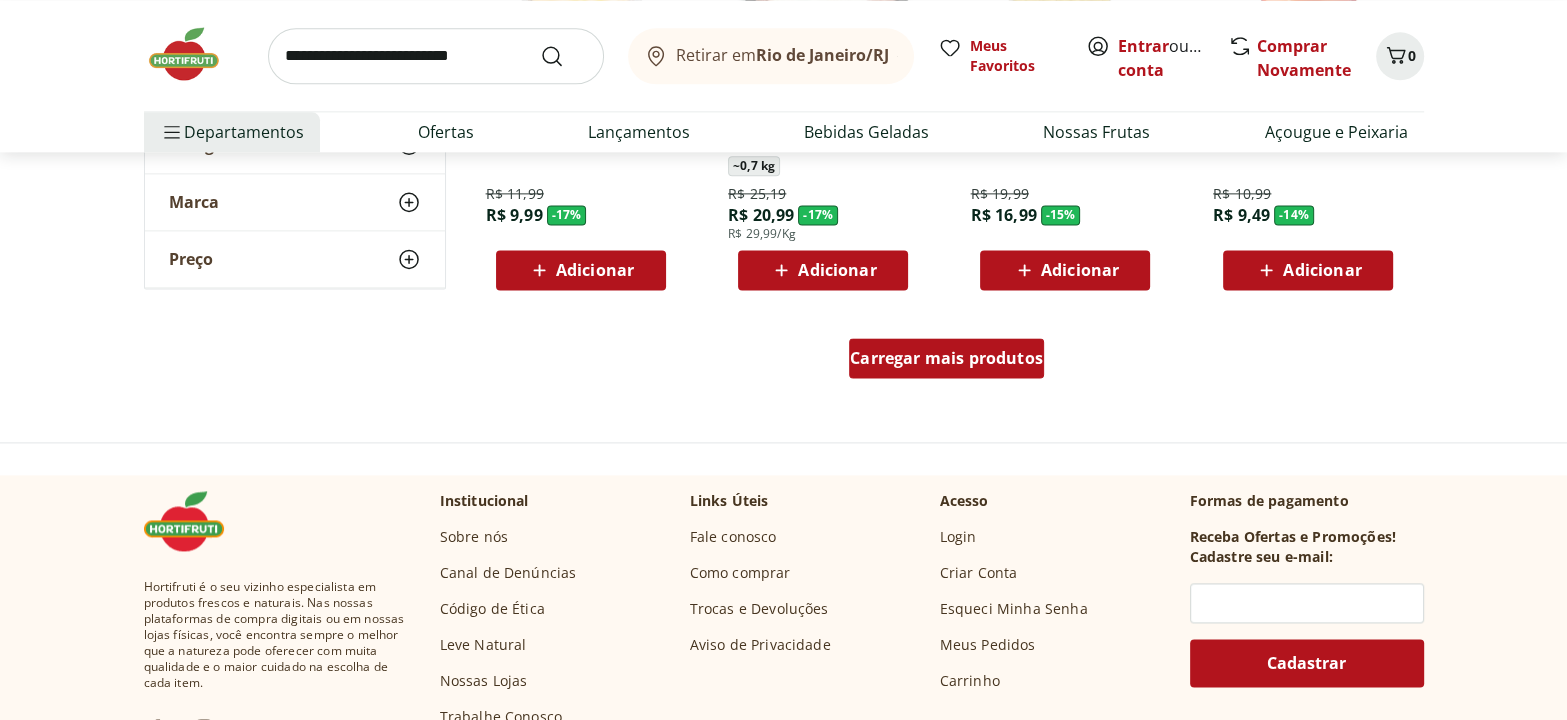 click on "Carregar mais produtos" at bounding box center [946, 358] 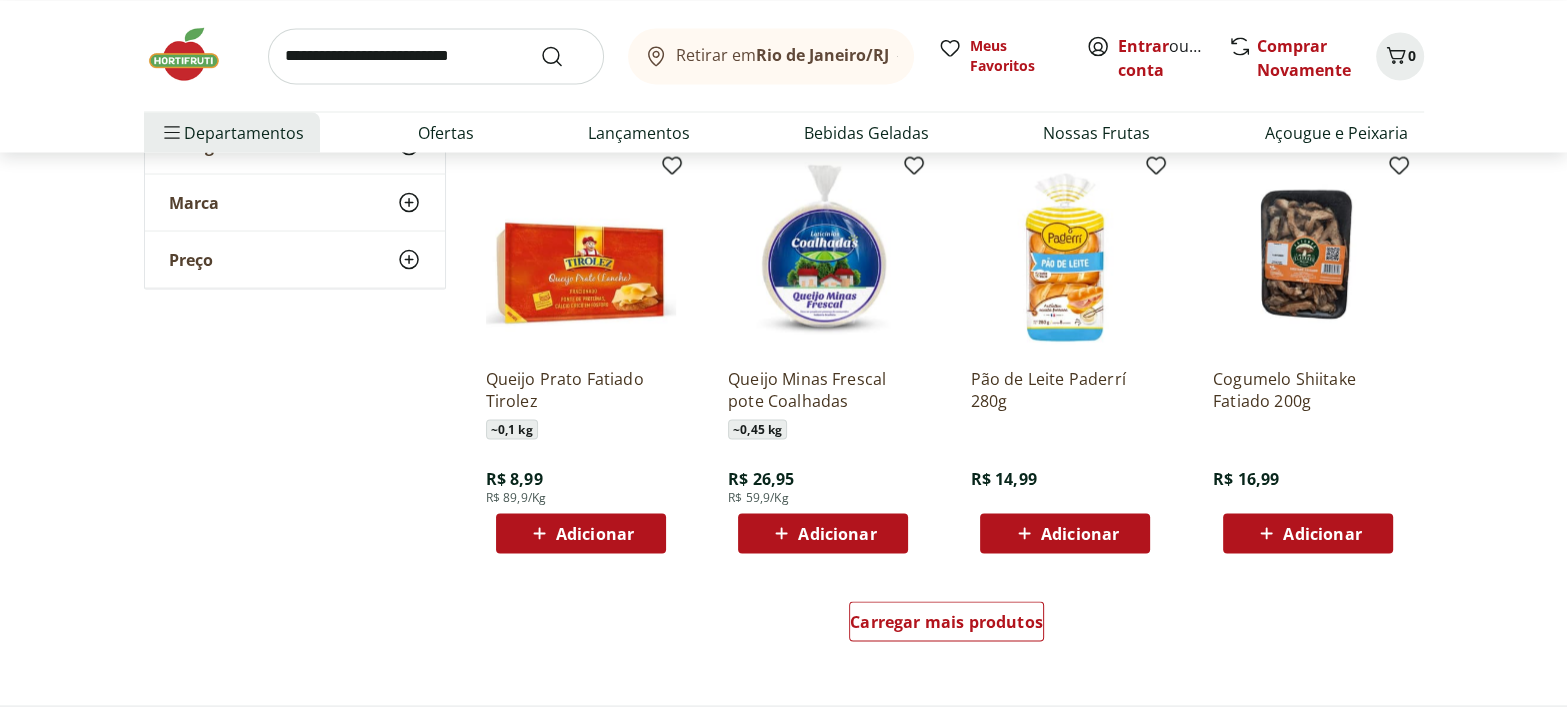 scroll, scrollTop: 3636, scrollLeft: 0, axis: vertical 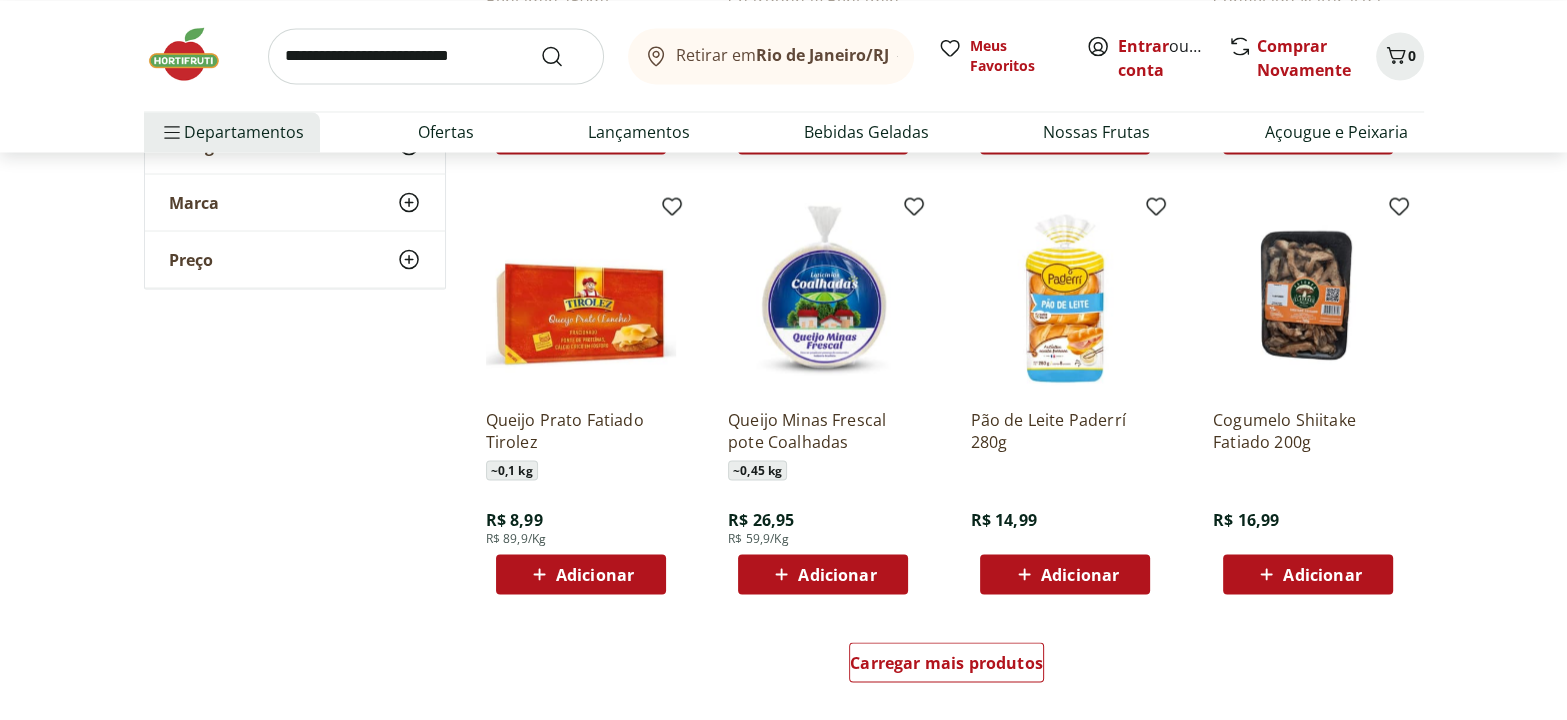 click at bounding box center [194, 54] 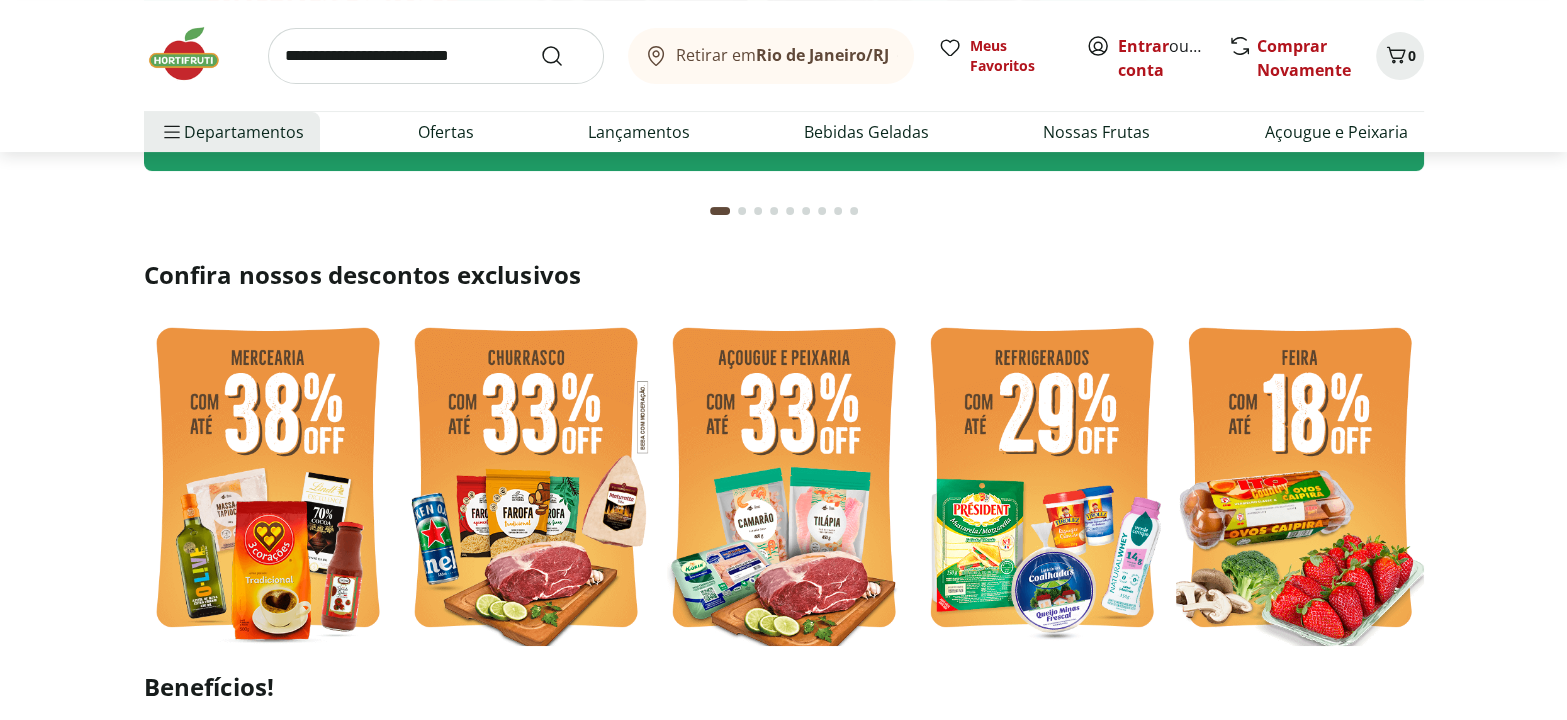 scroll, scrollTop: 454, scrollLeft: 0, axis: vertical 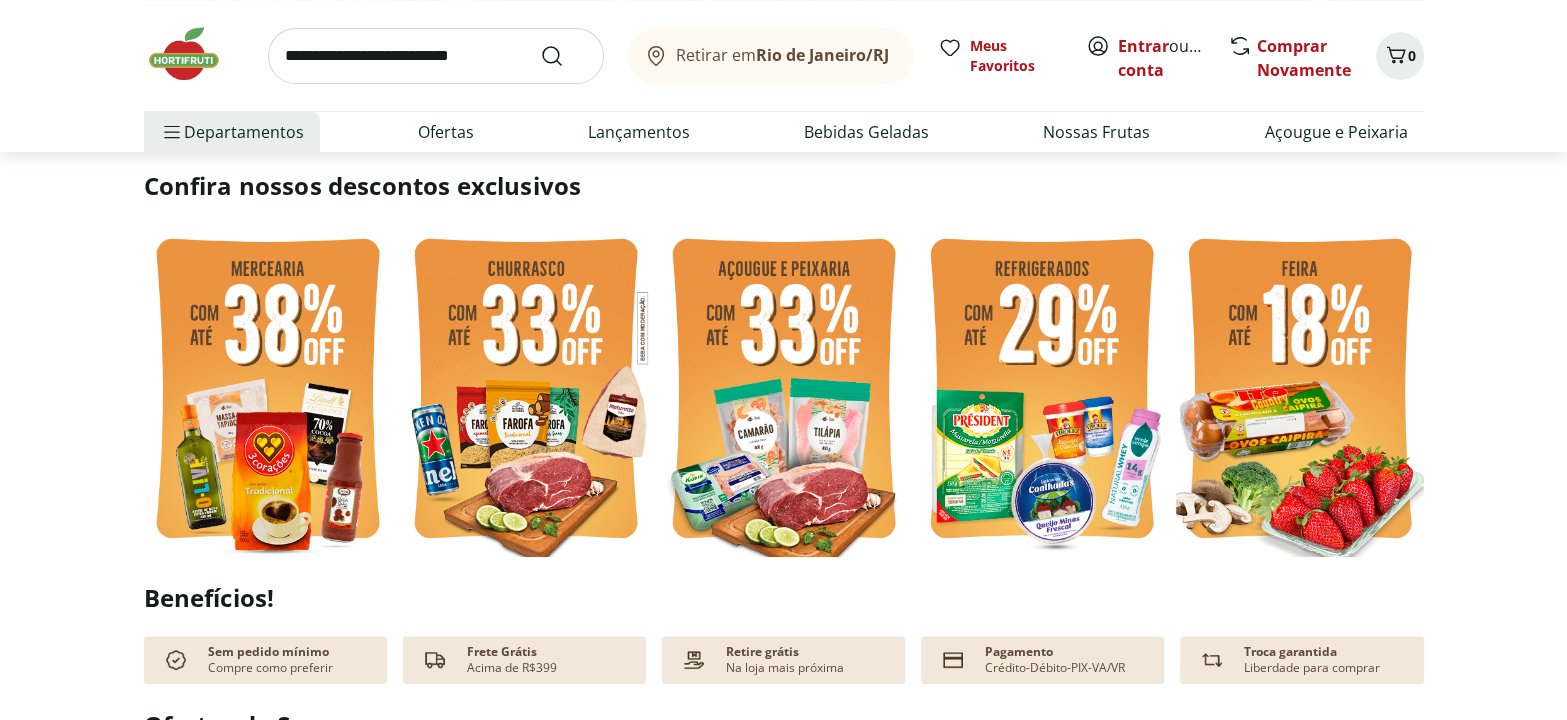 click at bounding box center [268, 391] 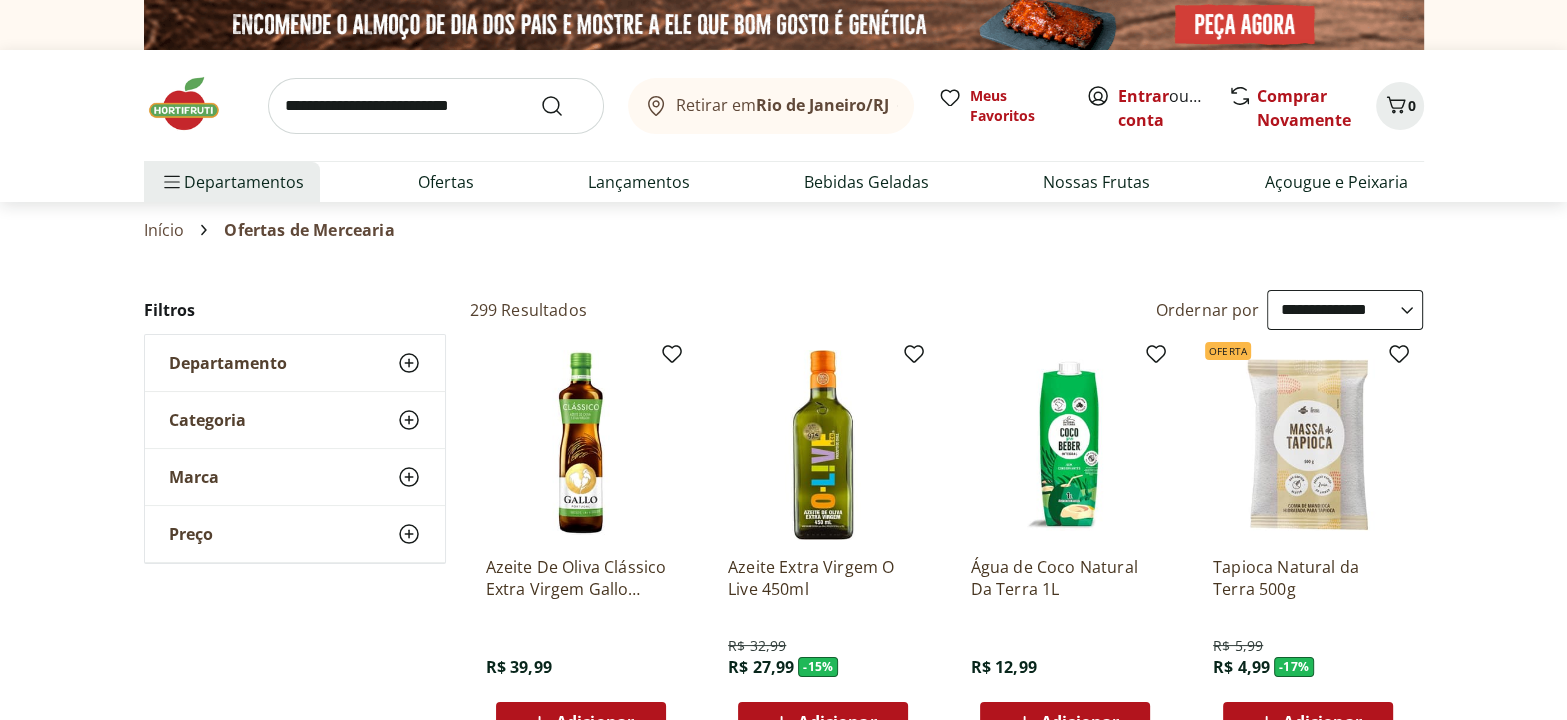 click on "**********" at bounding box center (1345, 310) 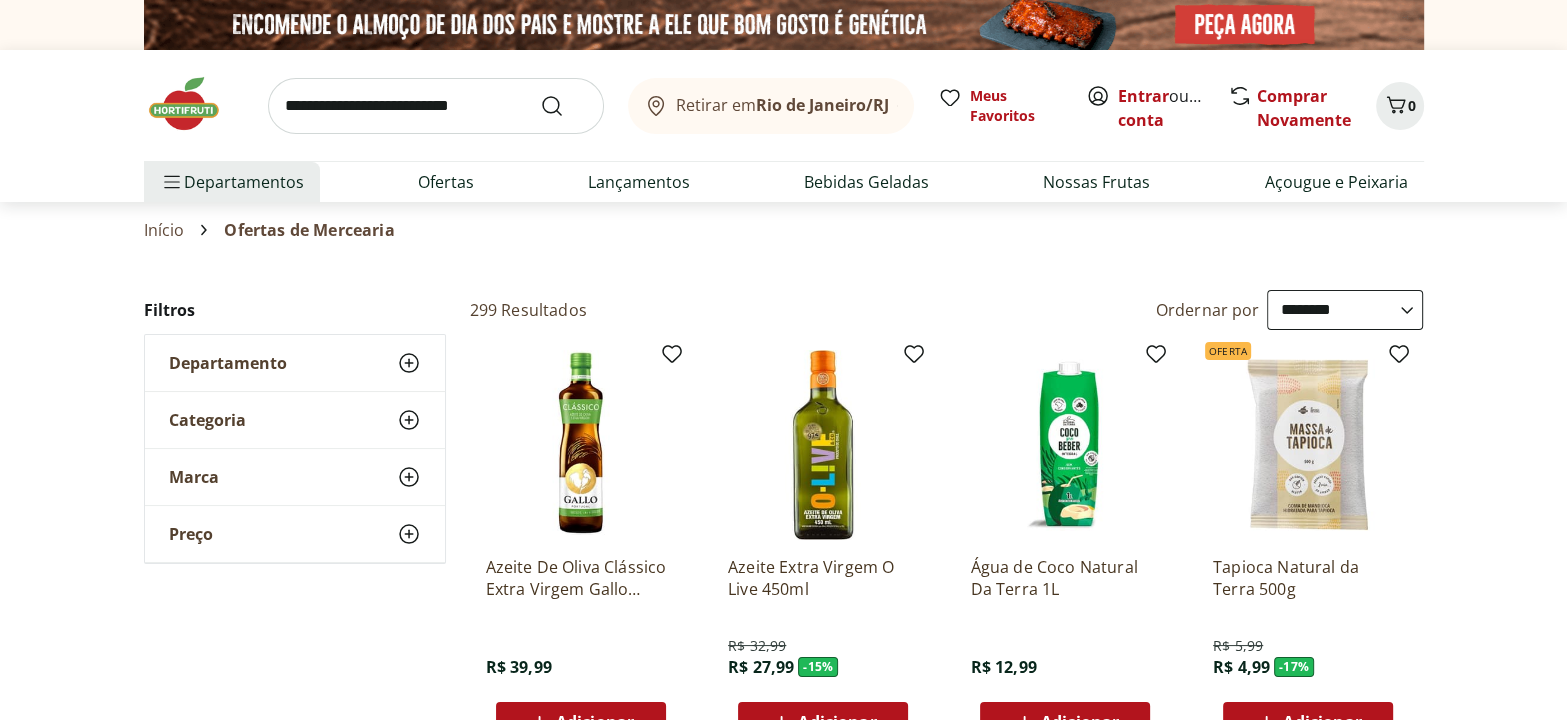click on "**********" at bounding box center (1345, 310) 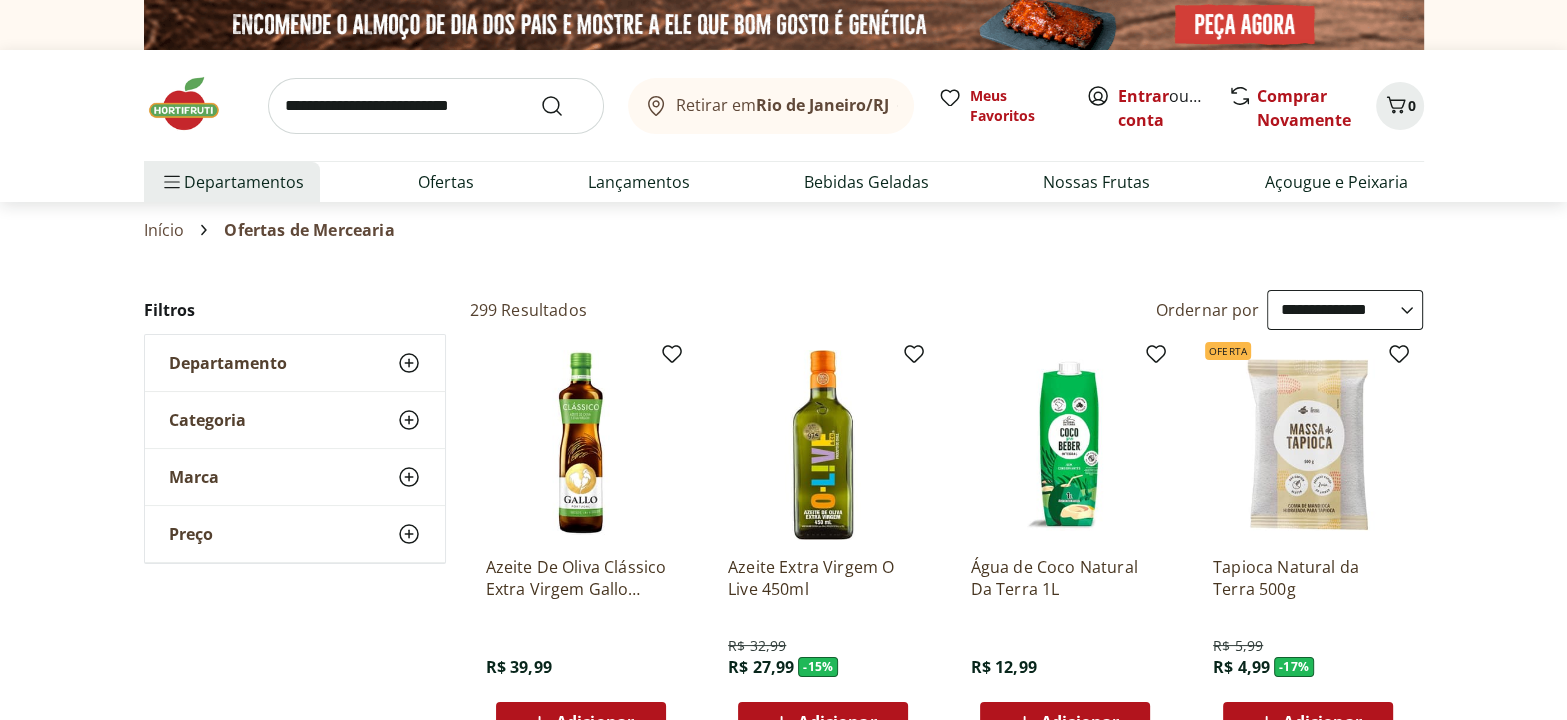 select on "**********" 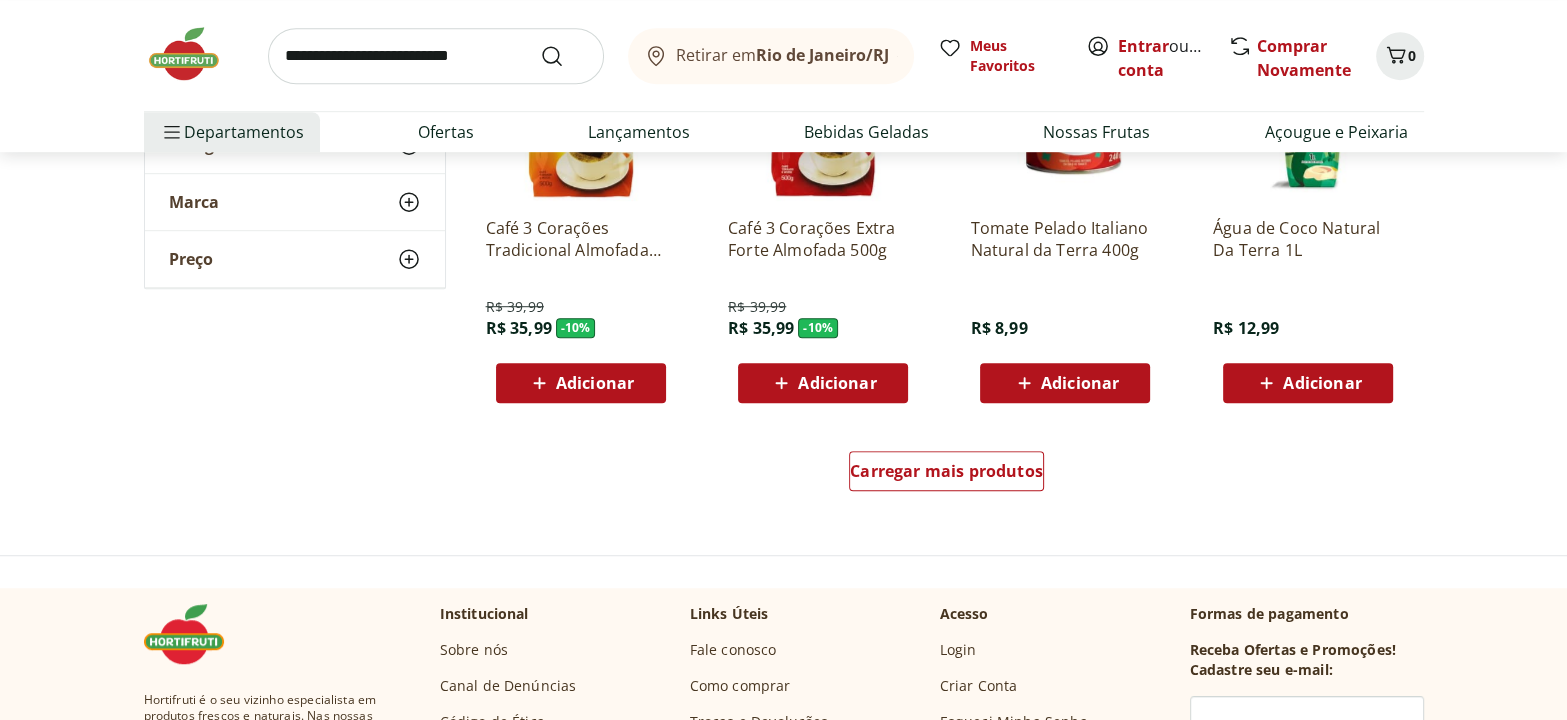 scroll, scrollTop: 1272, scrollLeft: 0, axis: vertical 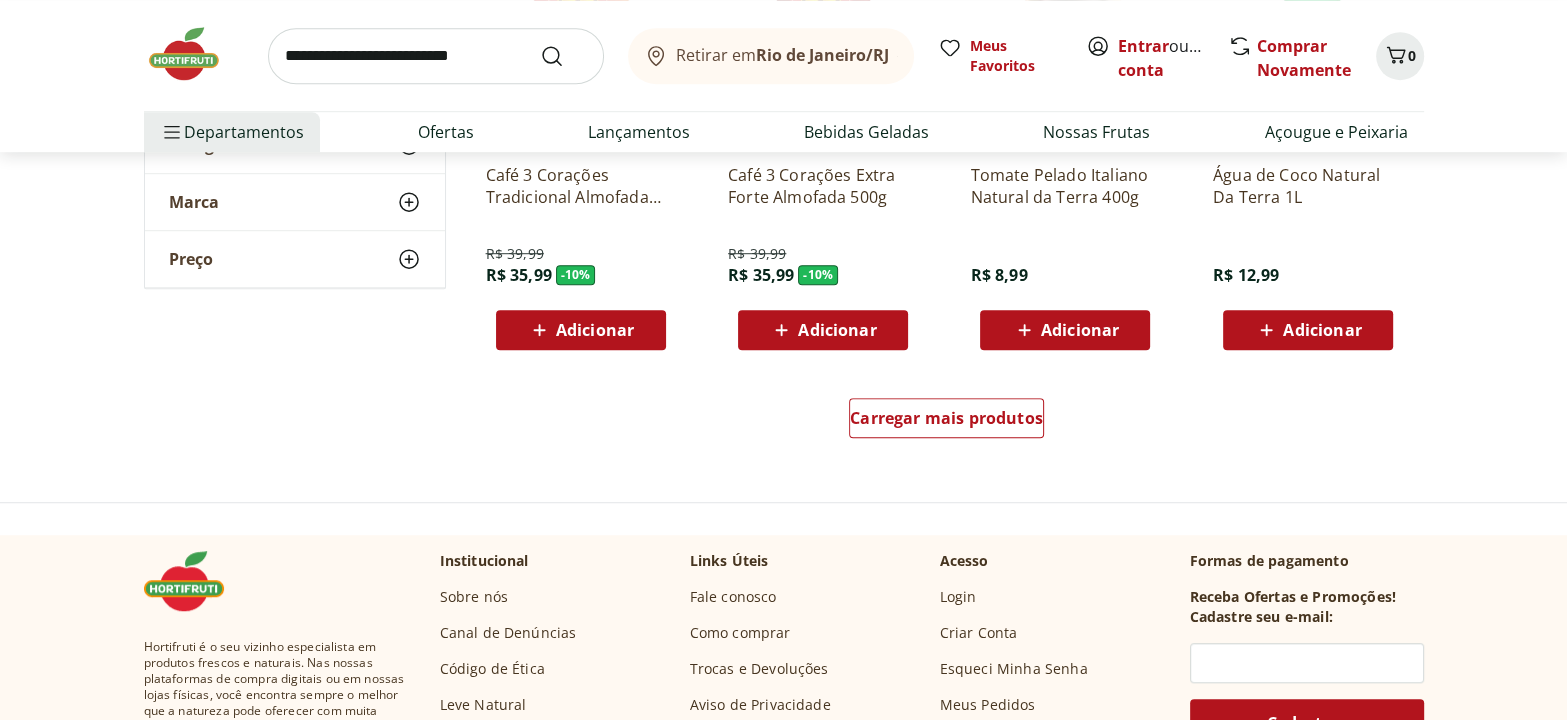click at bounding box center (194, 54) 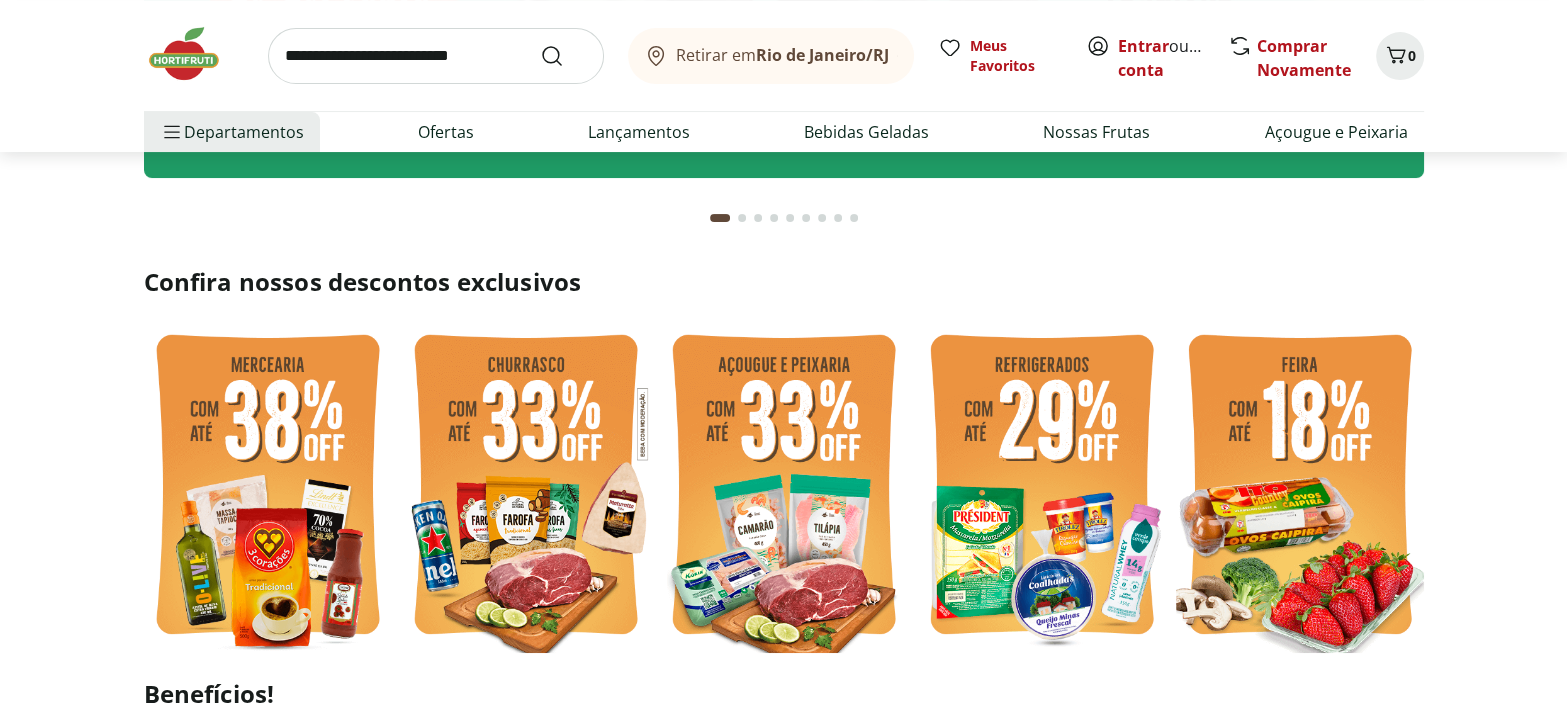 scroll, scrollTop: 545, scrollLeft: 0, axis: vertical 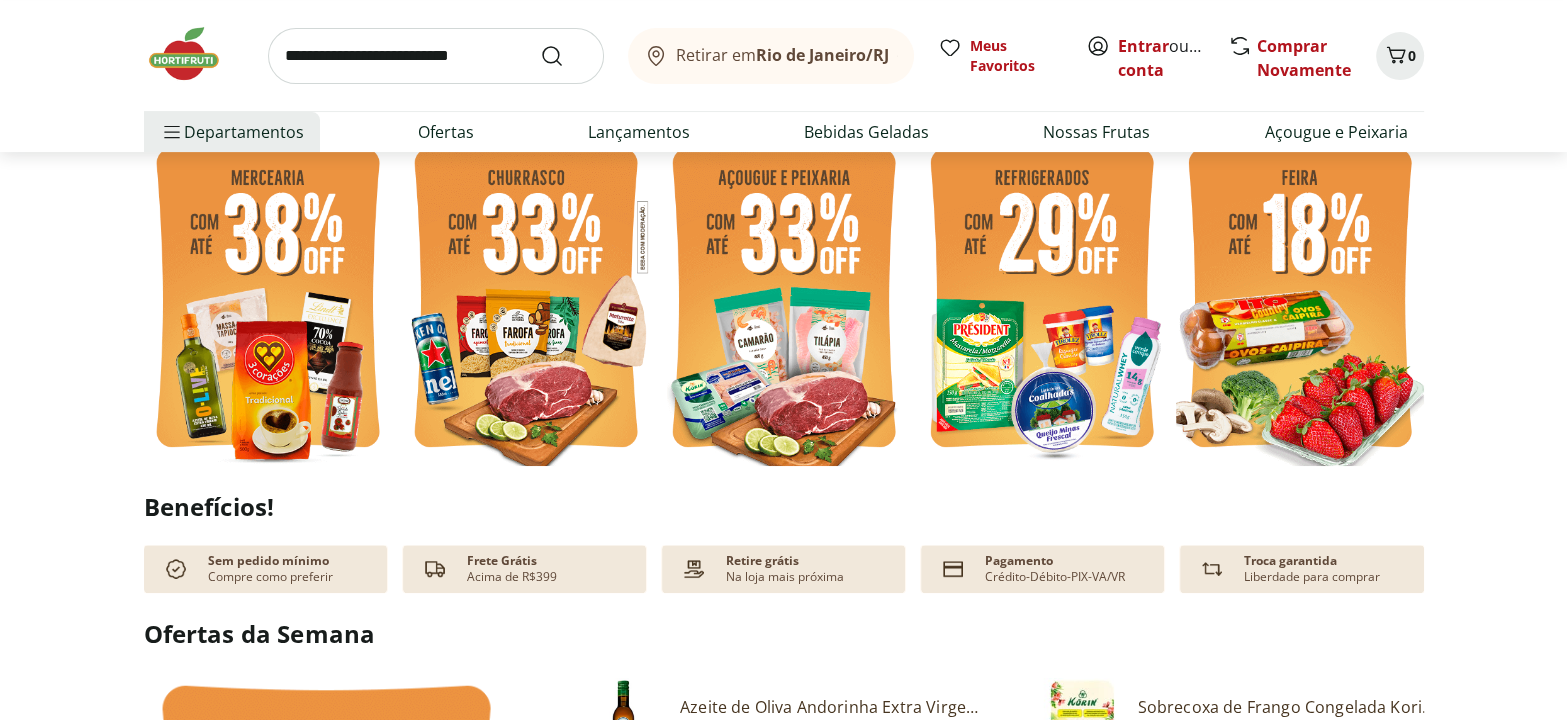 click at bounding box center (526, 300) 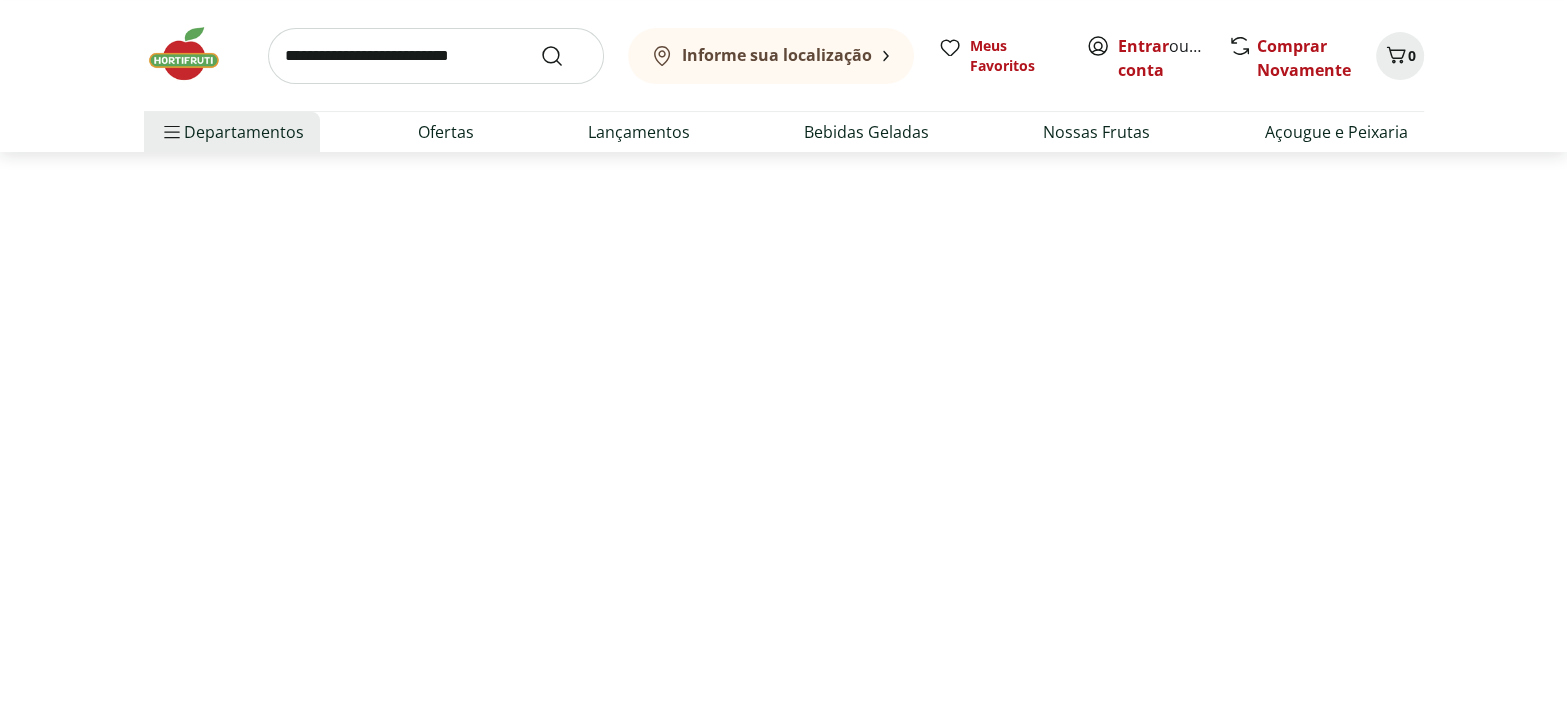 scroll, scrollTop: 0, scrollLeft: 0, axis: both 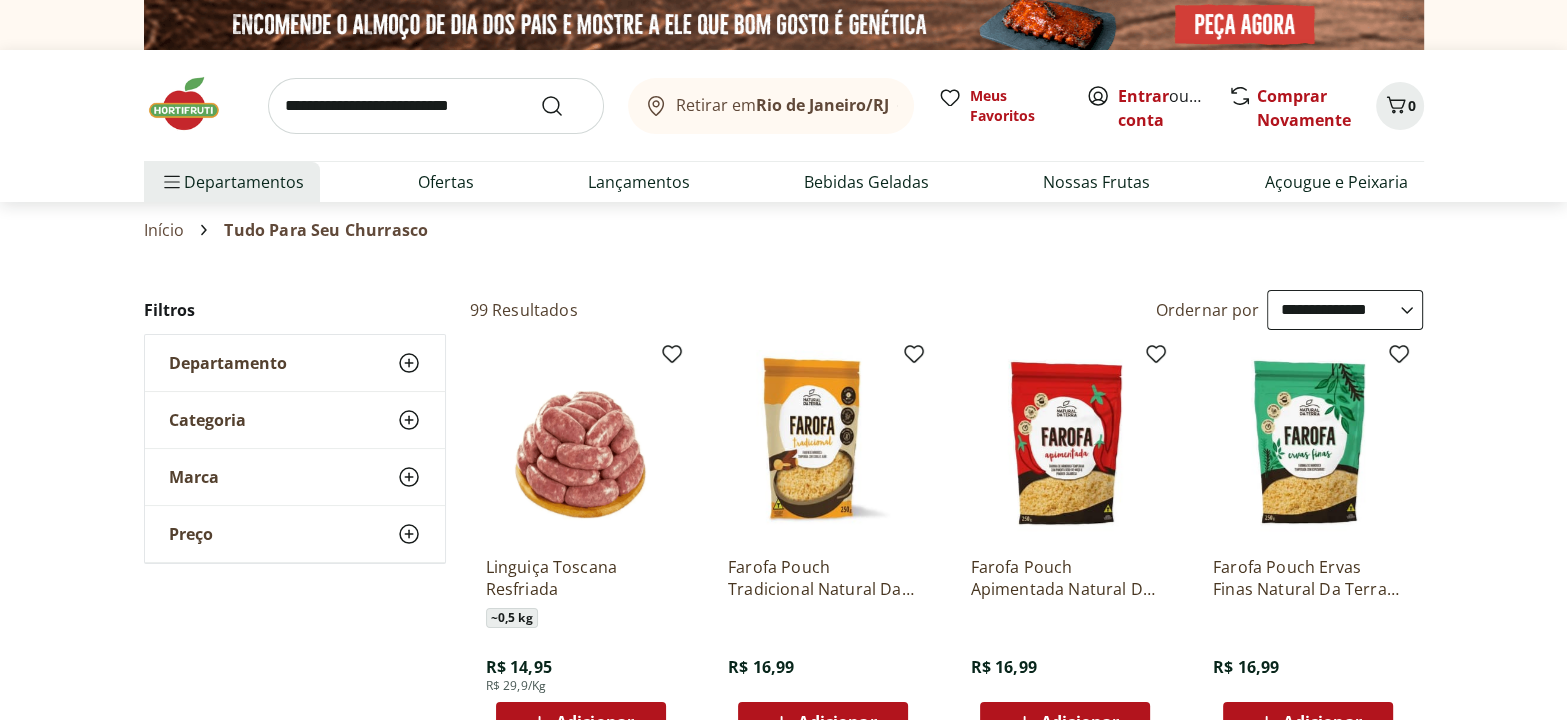 click on "**********" at bounding box center (1345, 310) 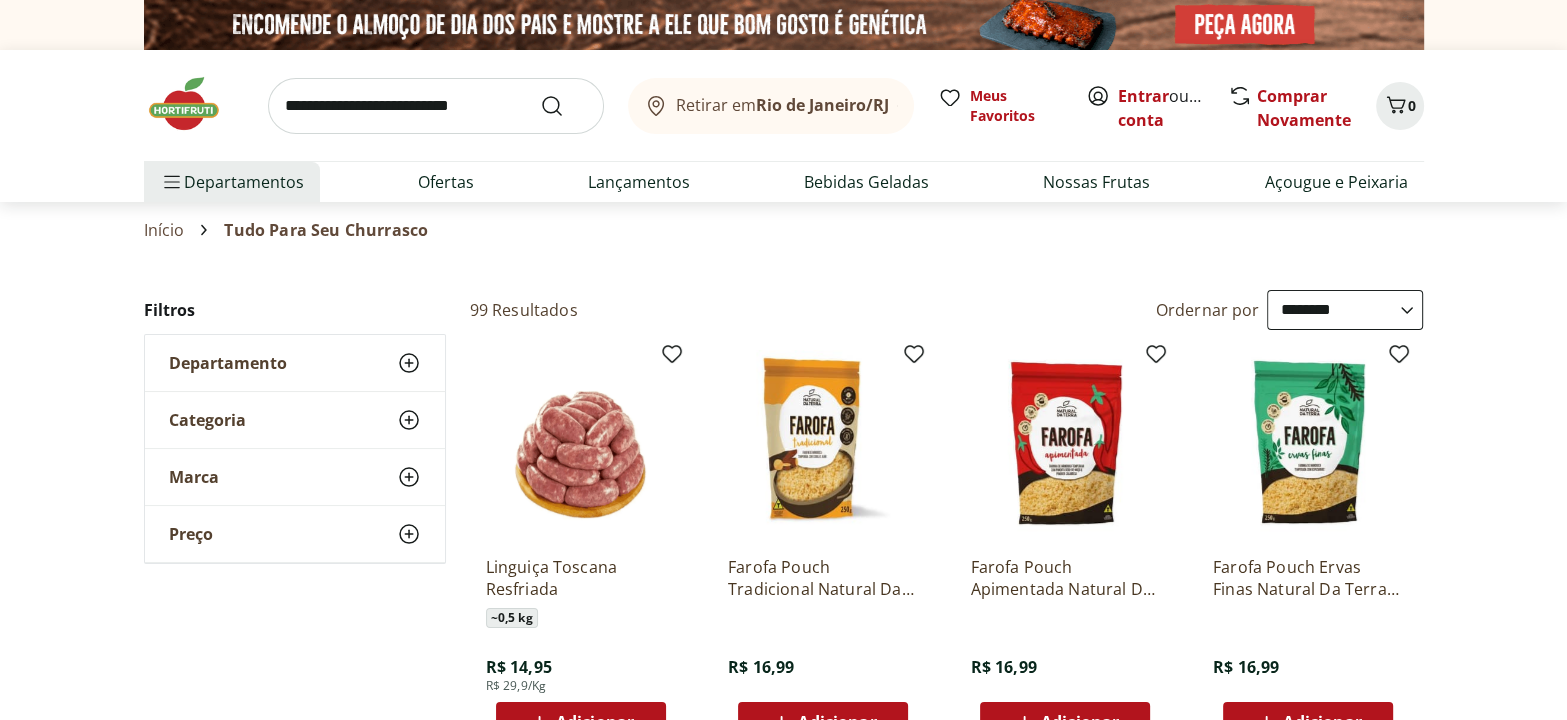 click on "**********" at bounding box center [1345, 310] 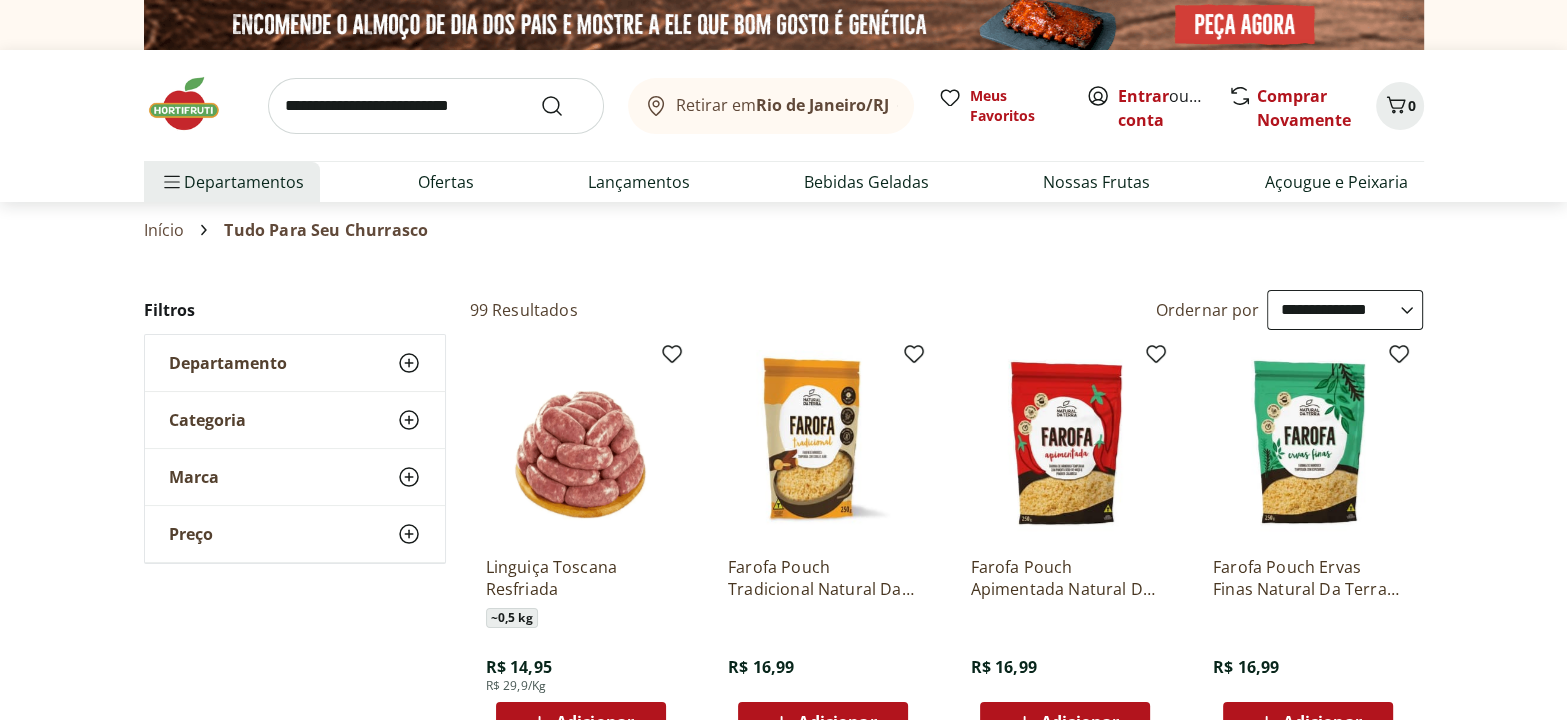 select on "**********" 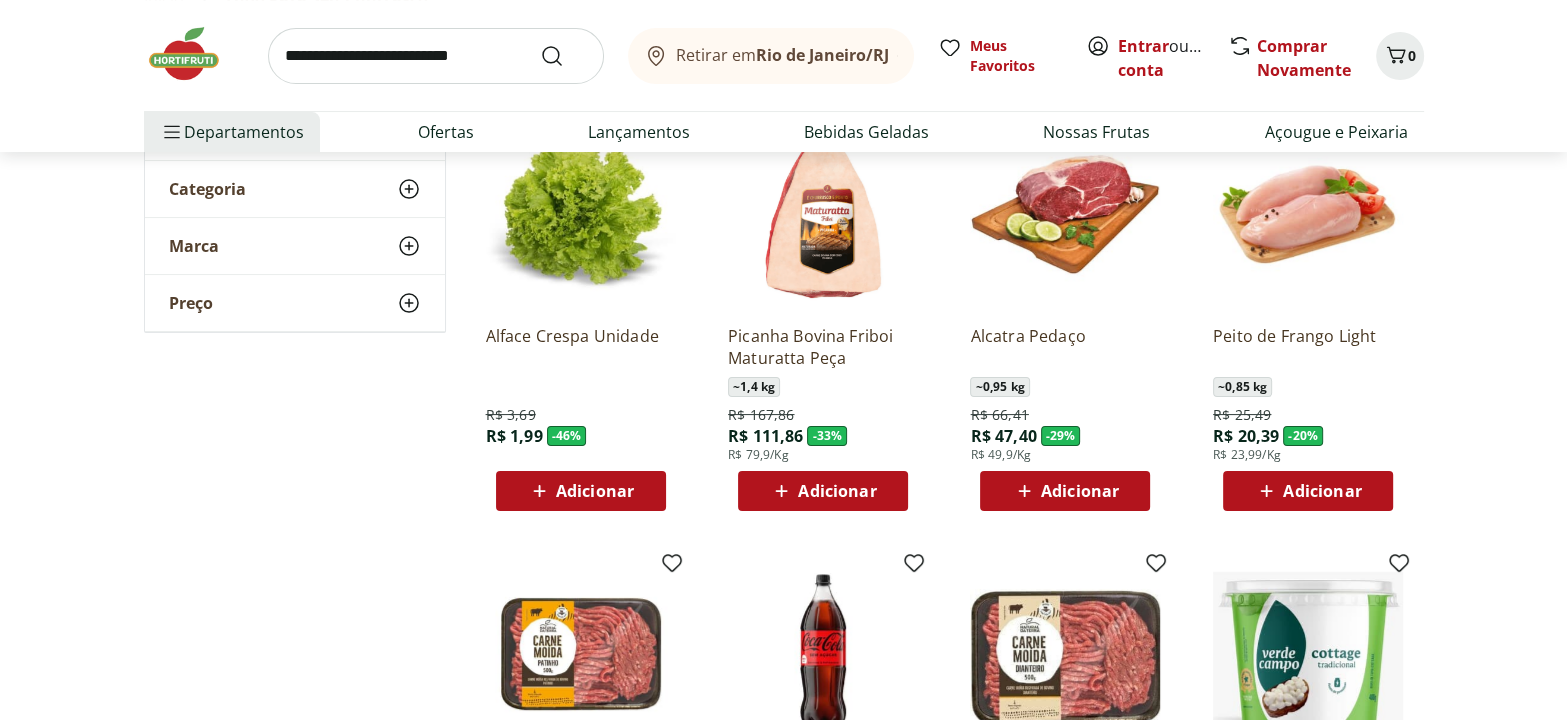 scroll, scrollTop: 272, scrollLeft: 0, axis: vertical 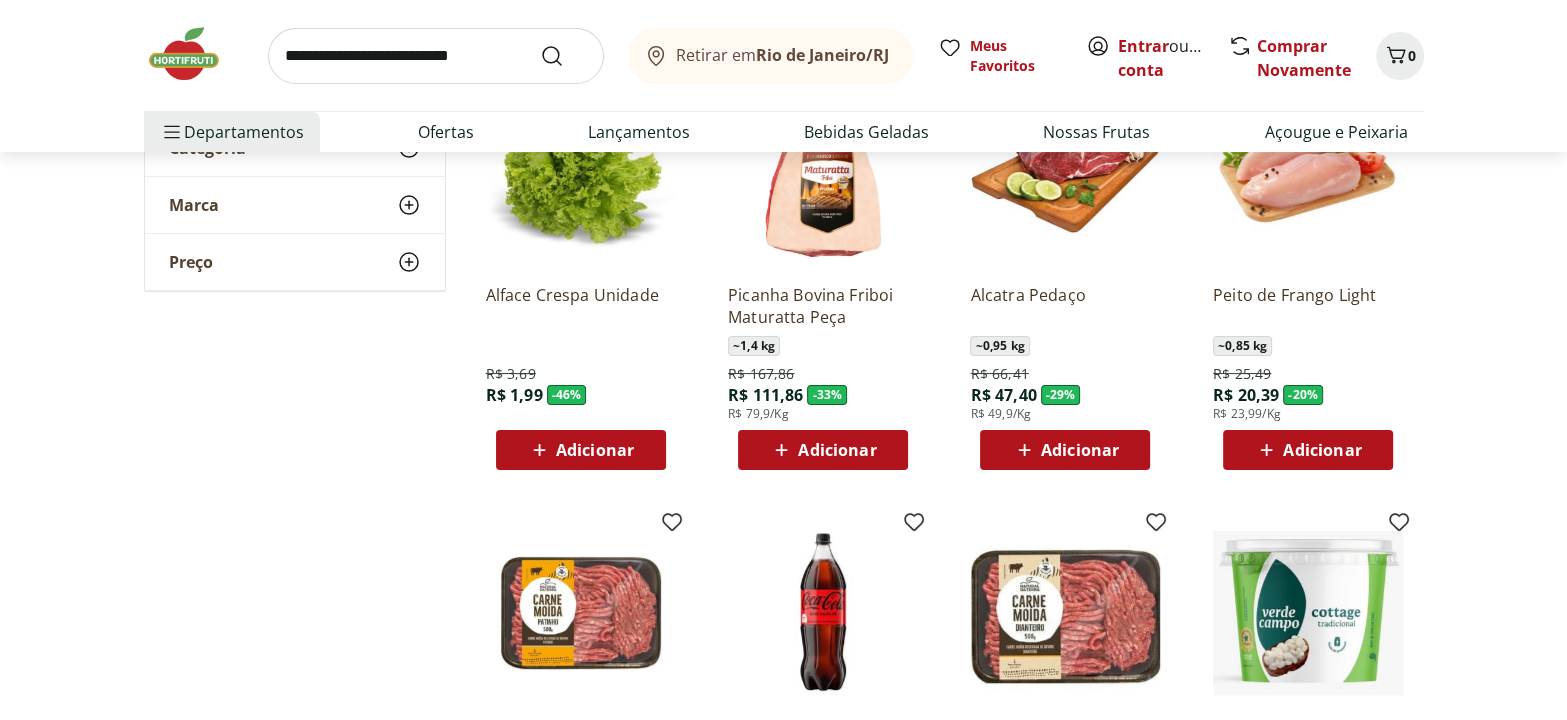 click on "Adicionar" at bounding box center (837, 450) 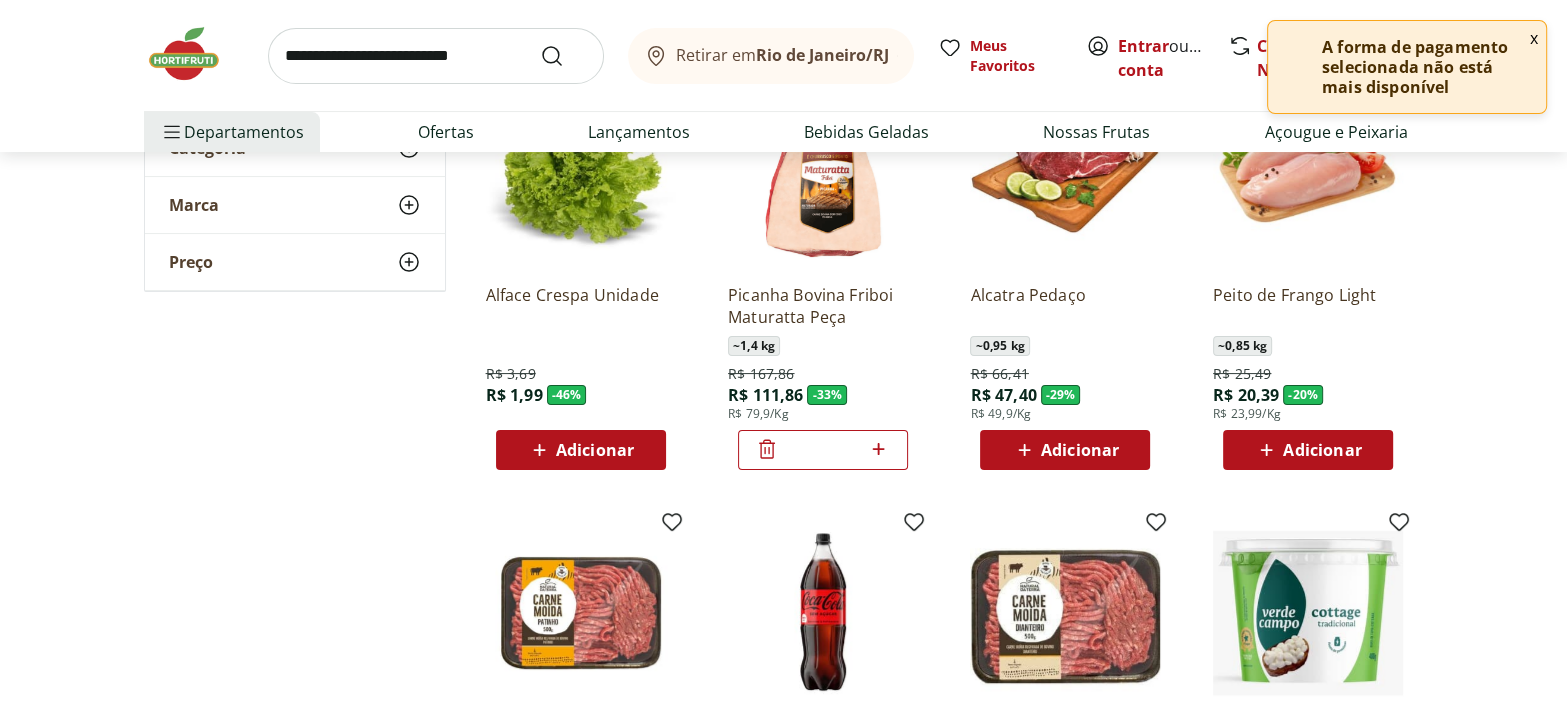 click at bounding box center (194, 54) 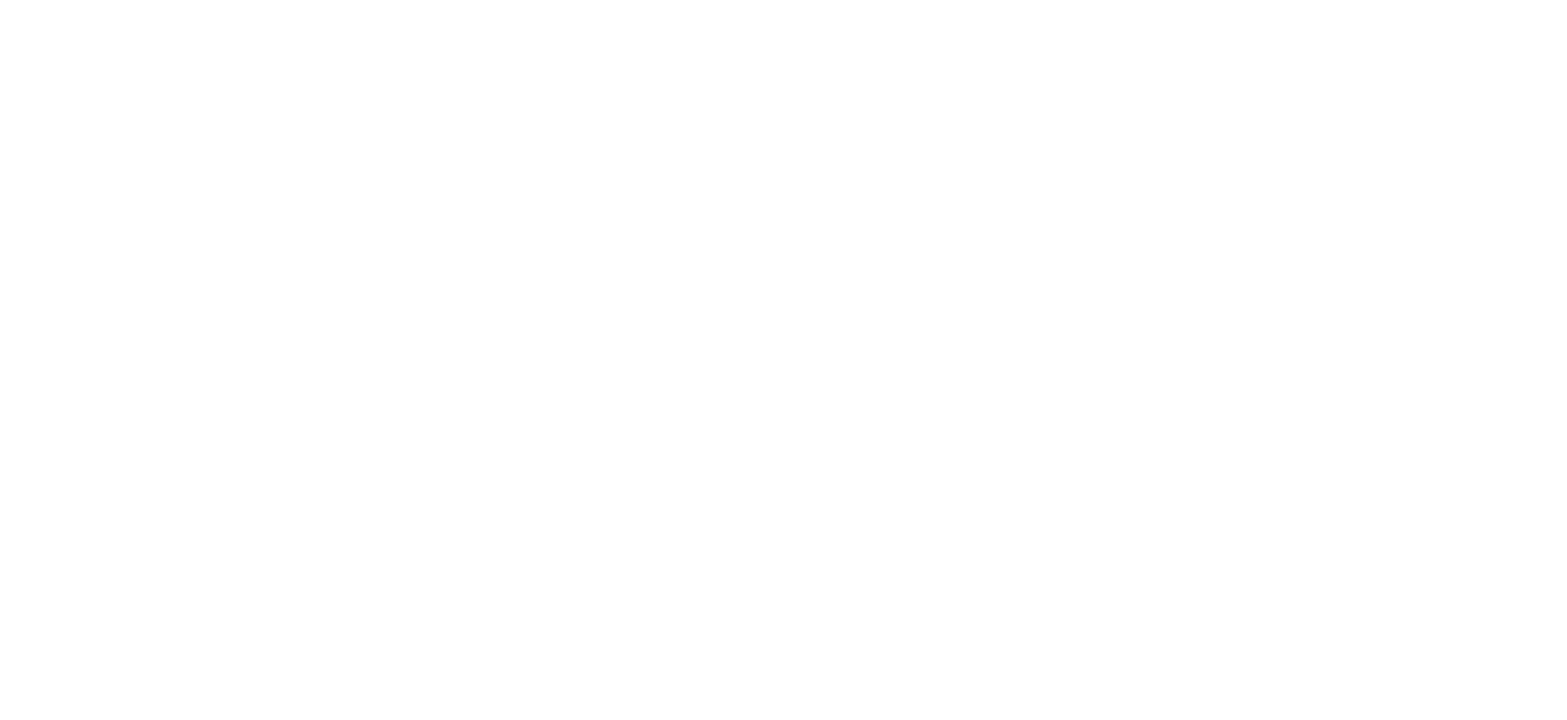 scroll, scrollTop: 0, scrollLeft: 0, axis: both 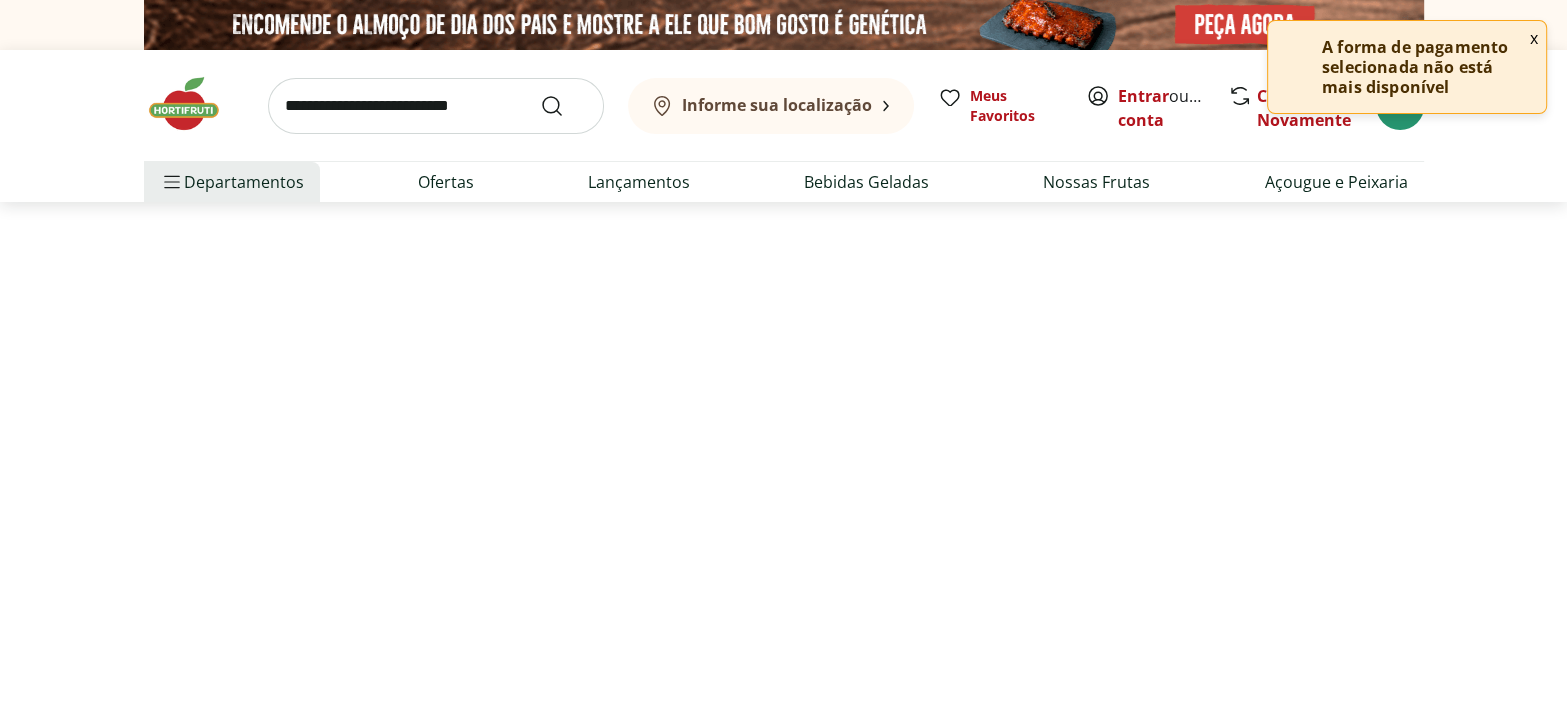 type on "*" 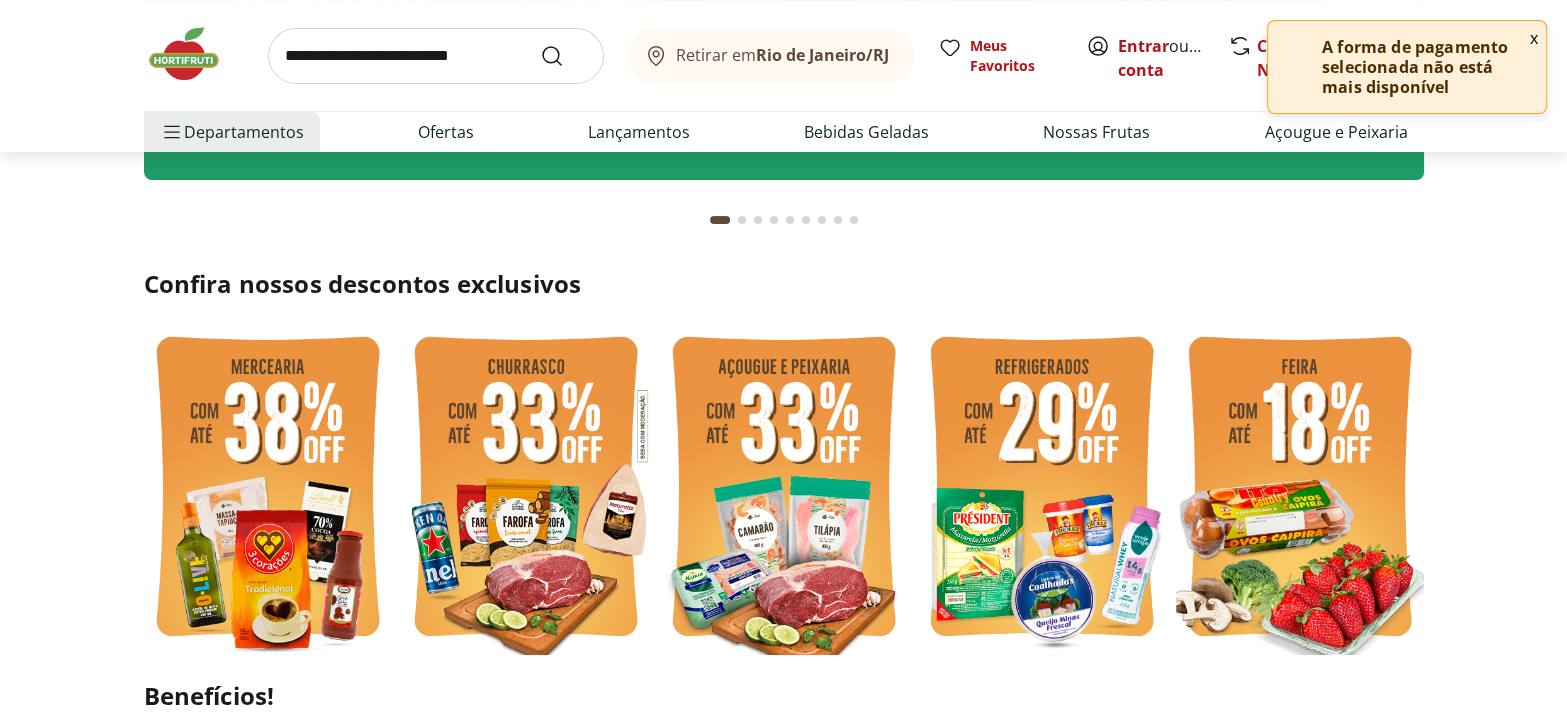 scroll, scrollTop: 363, scrollLeft: 0, axis: vertical 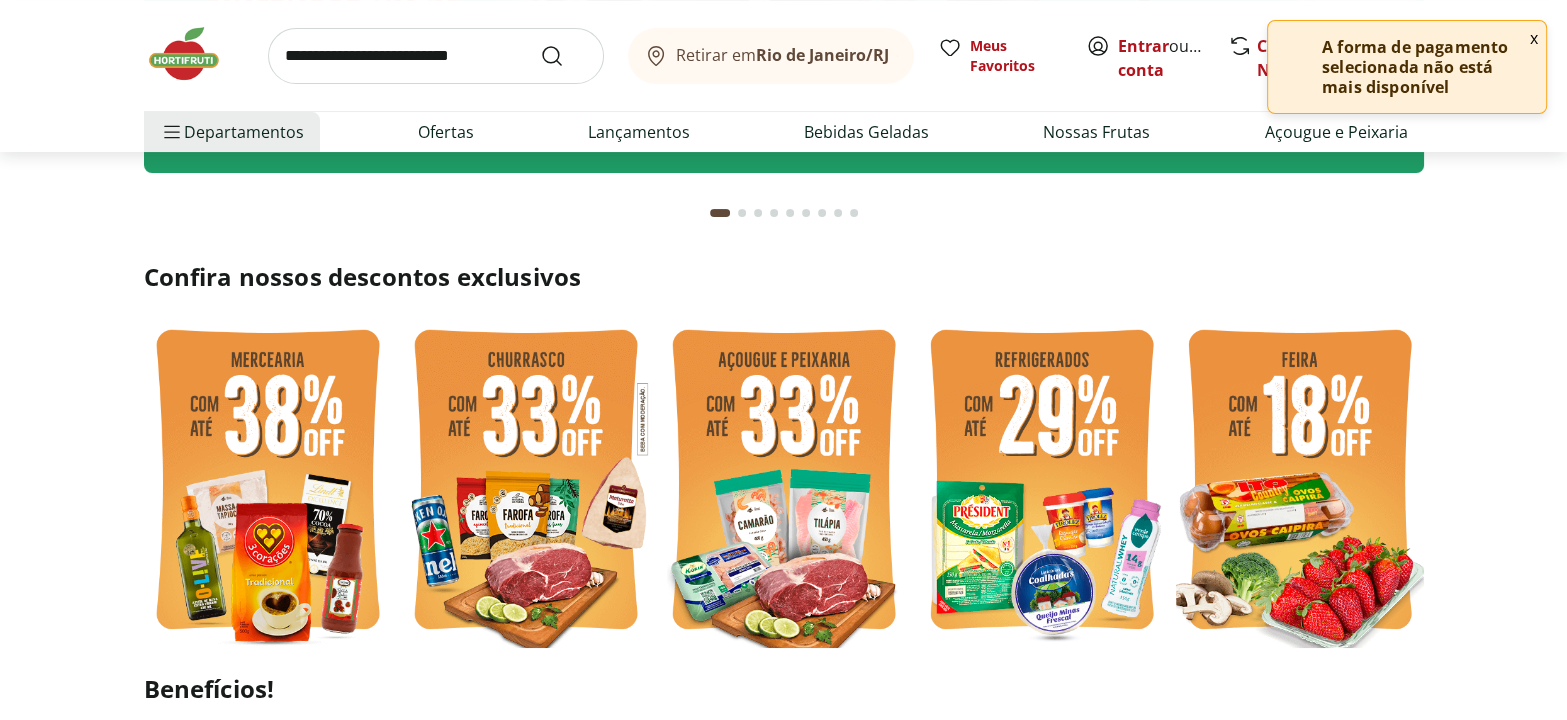 click at bounding box center (1042, 482) 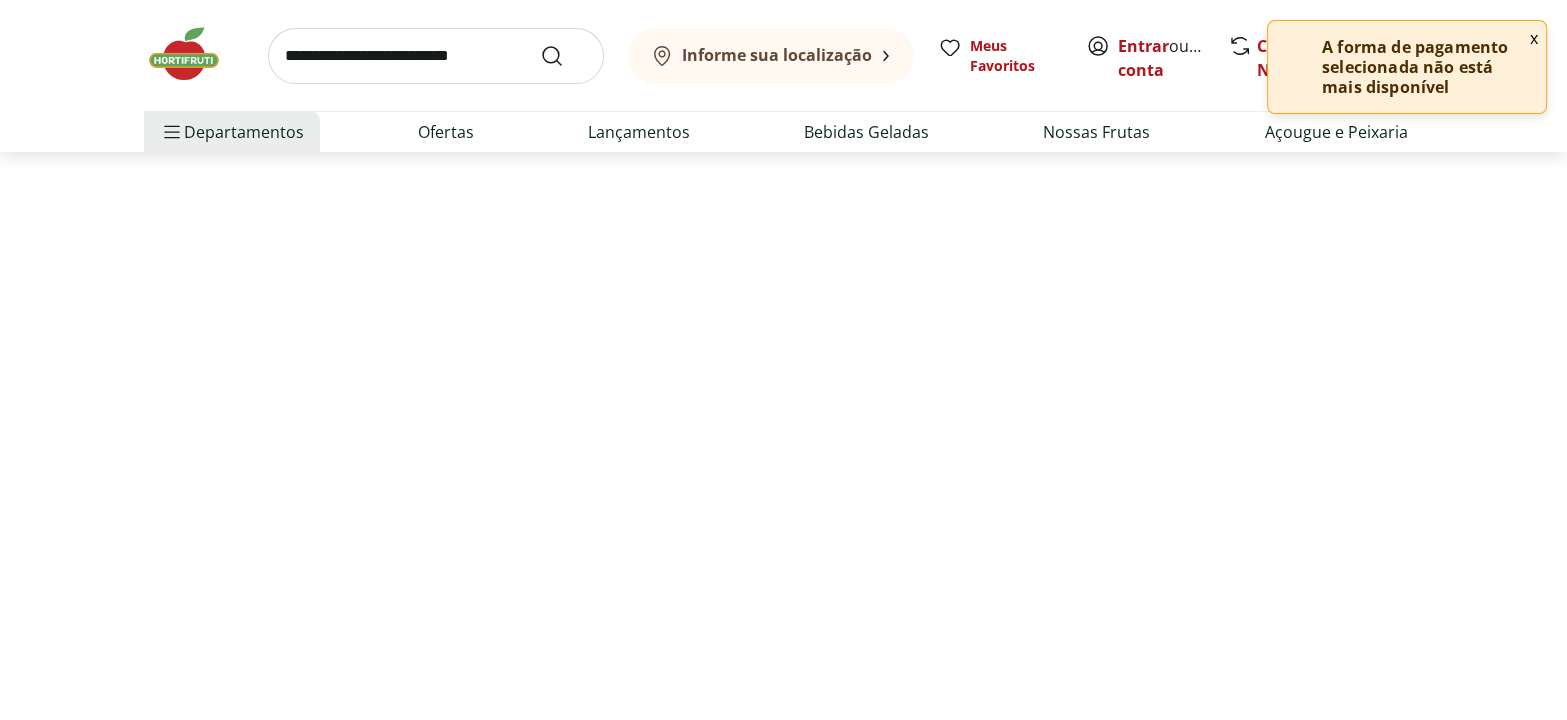 scroll, scrollTop: 0, scrollLeft: 0, axis: both 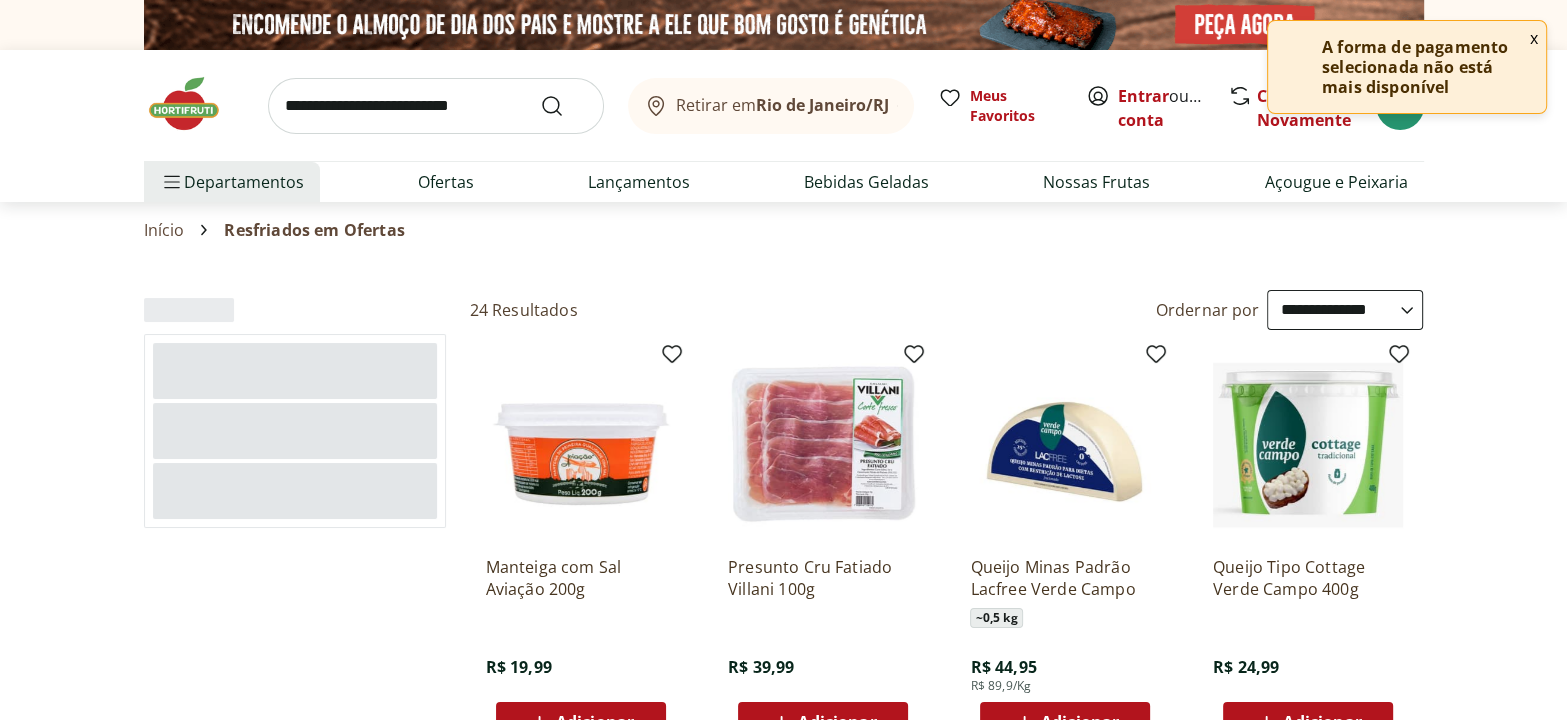 click on "**********" at bounding box center [1345, 310] 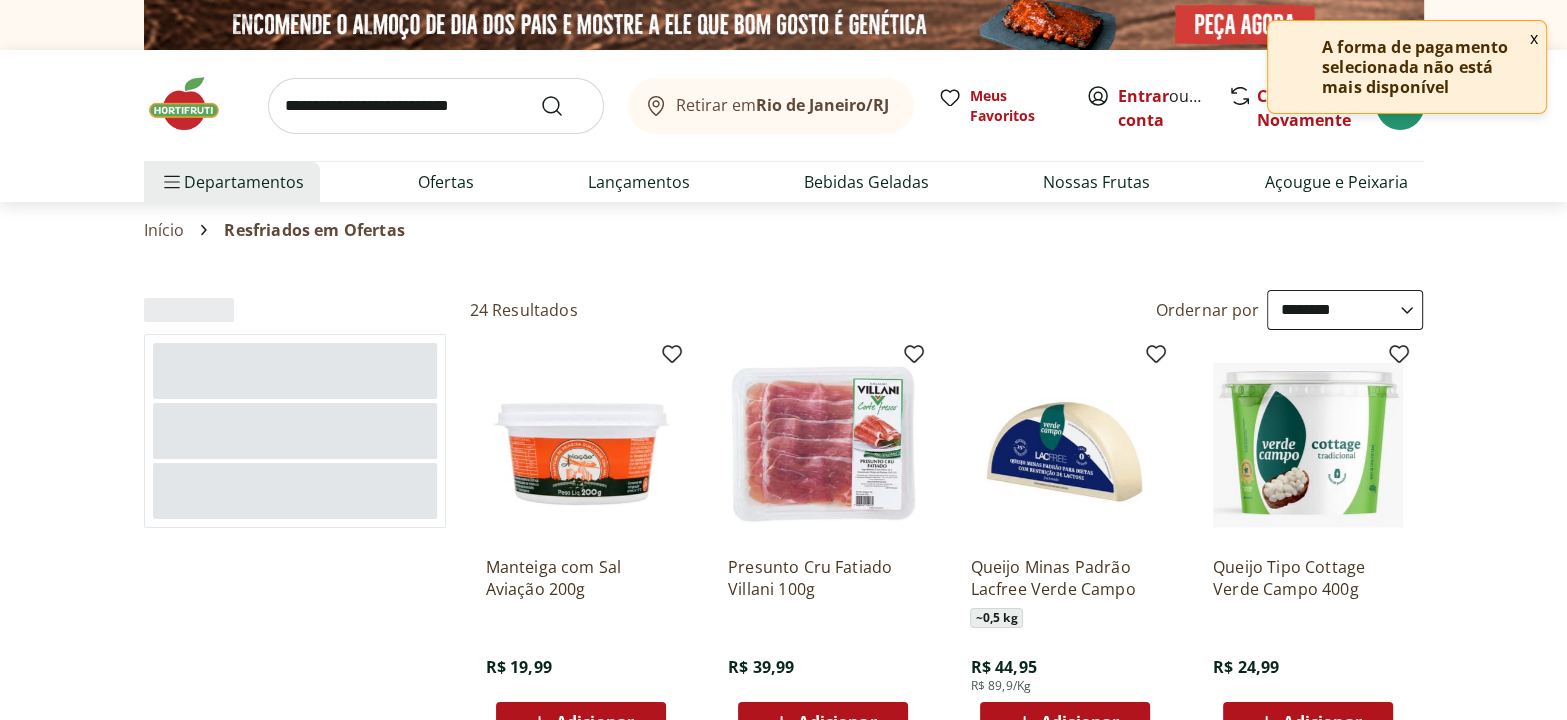 click on "**********" at bounding box center (1345, 310) 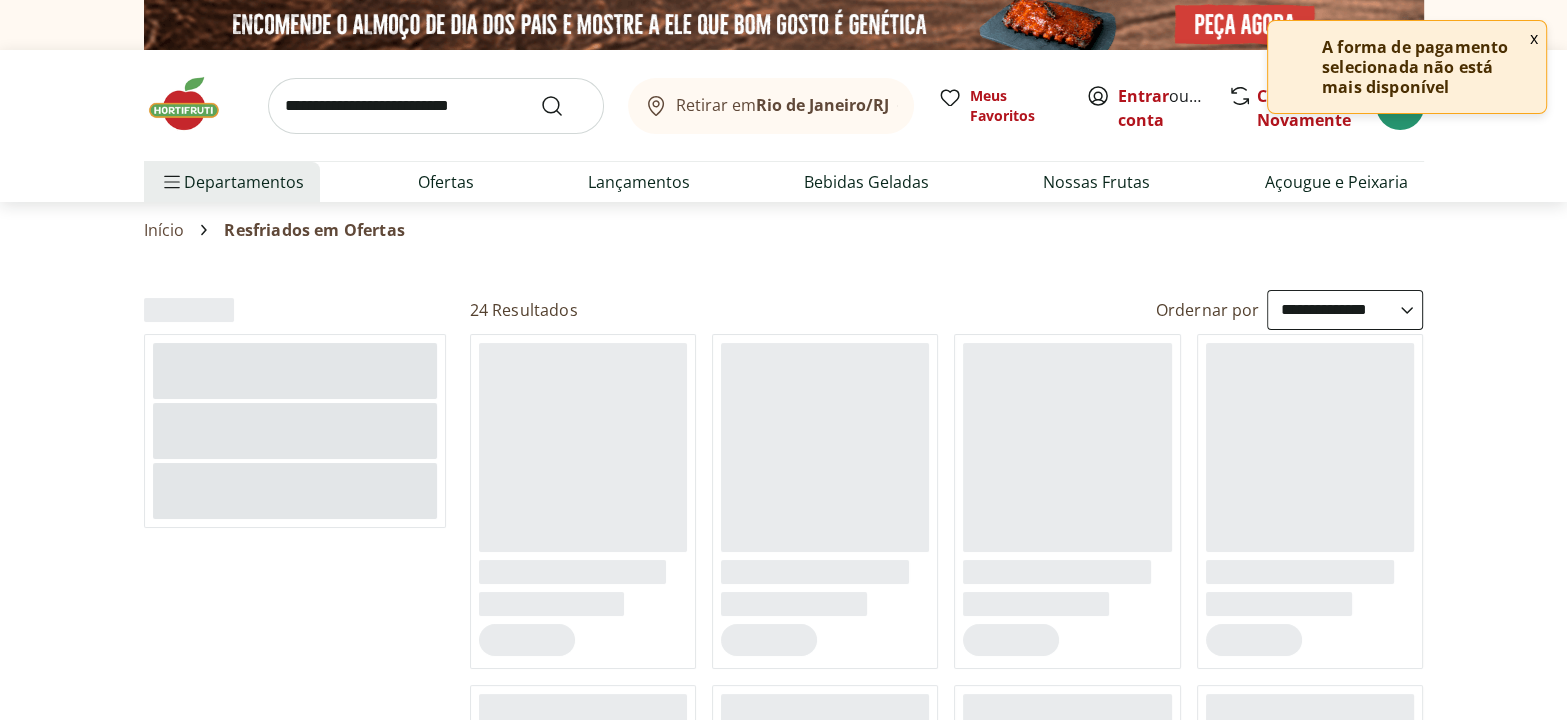 select on "**********" 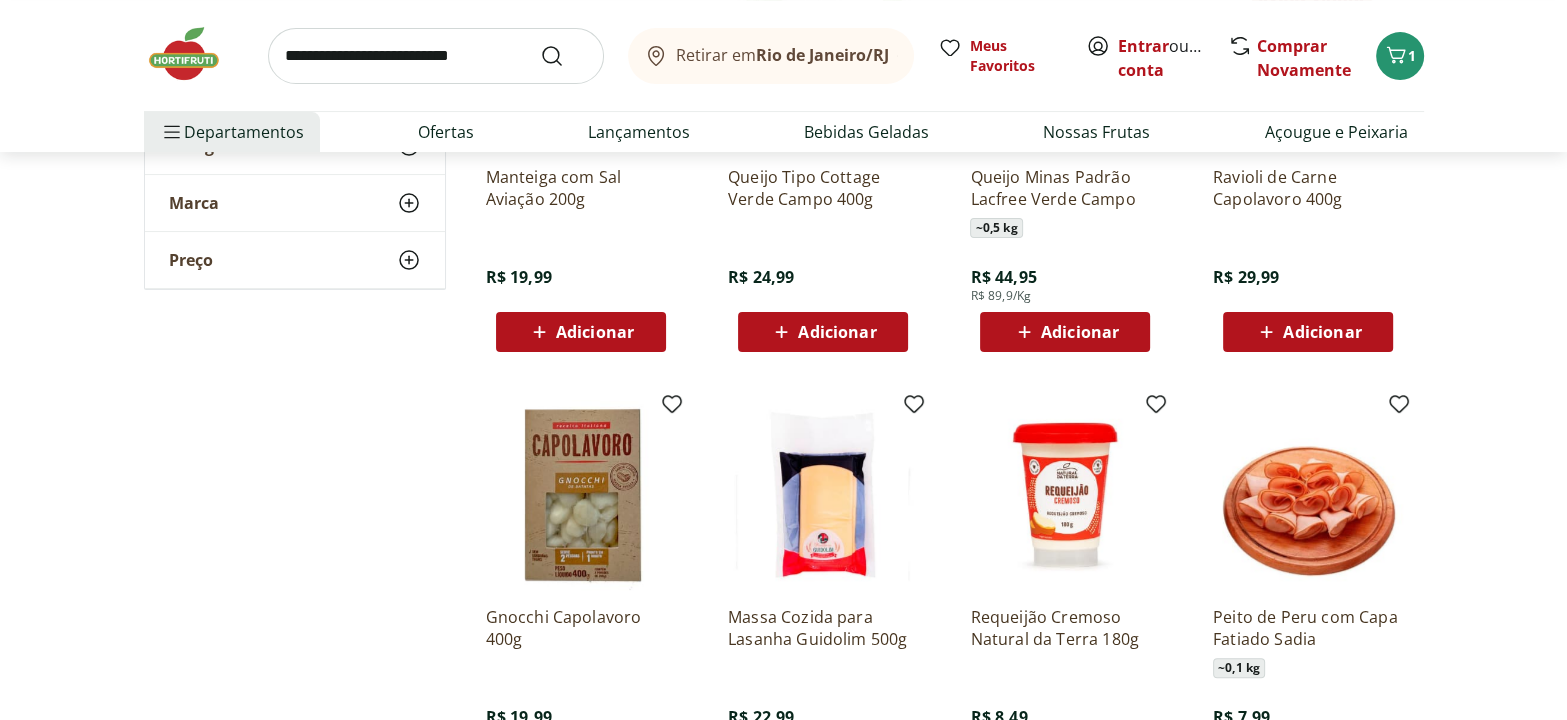 scroll, scrollTop: 545, scrollLeft: 0, axis: vertical 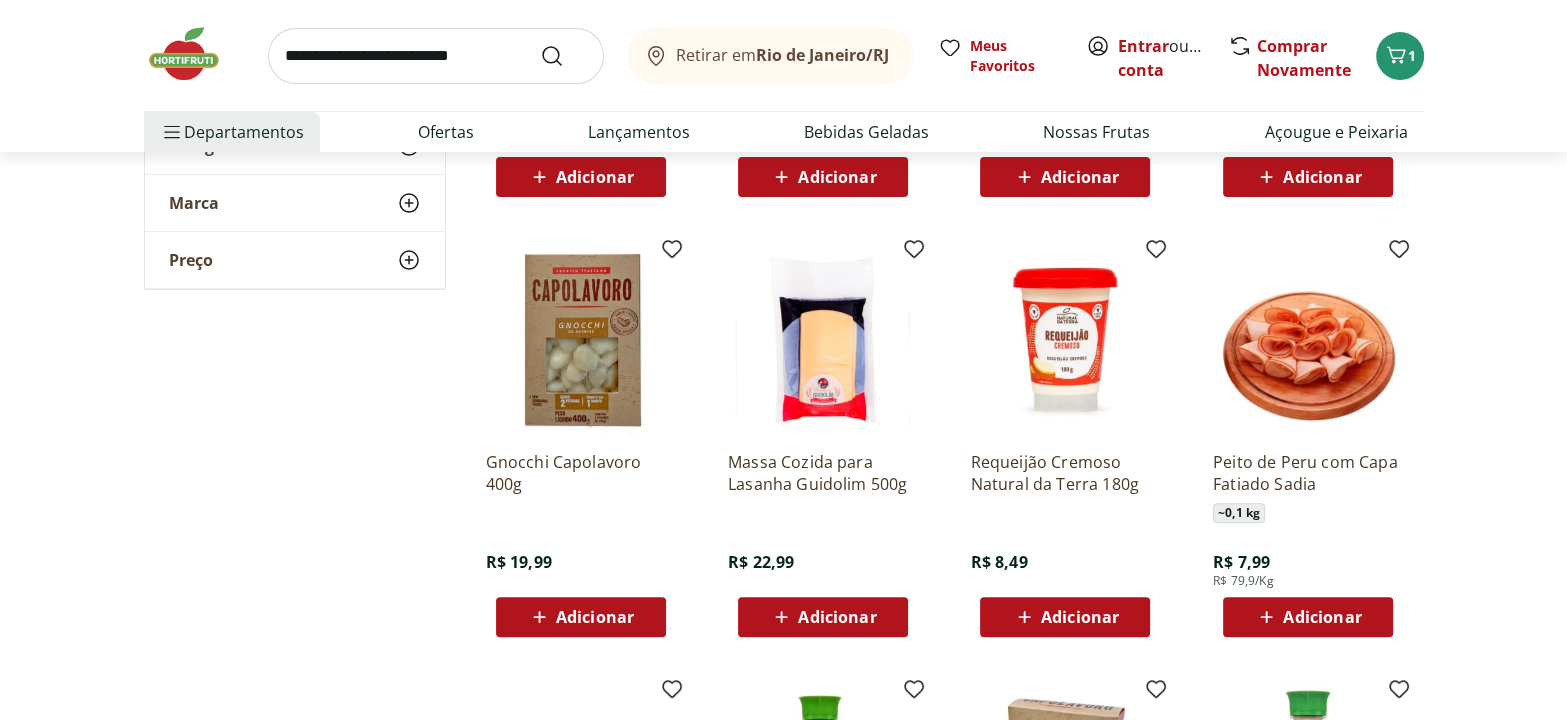 click at bounding box center (194, 54) 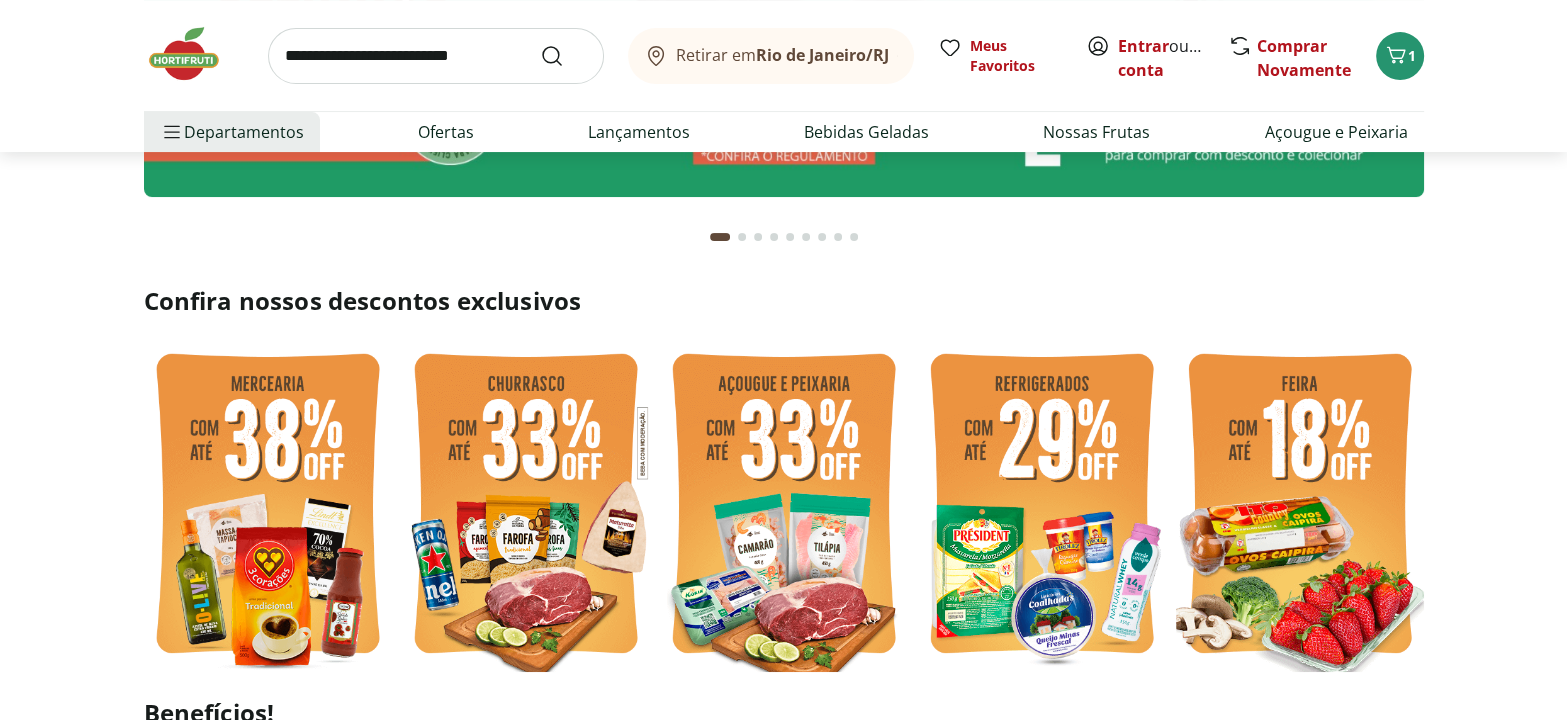 scroll, scrollTop: 363, scrollLeft: 0, axis: vertical 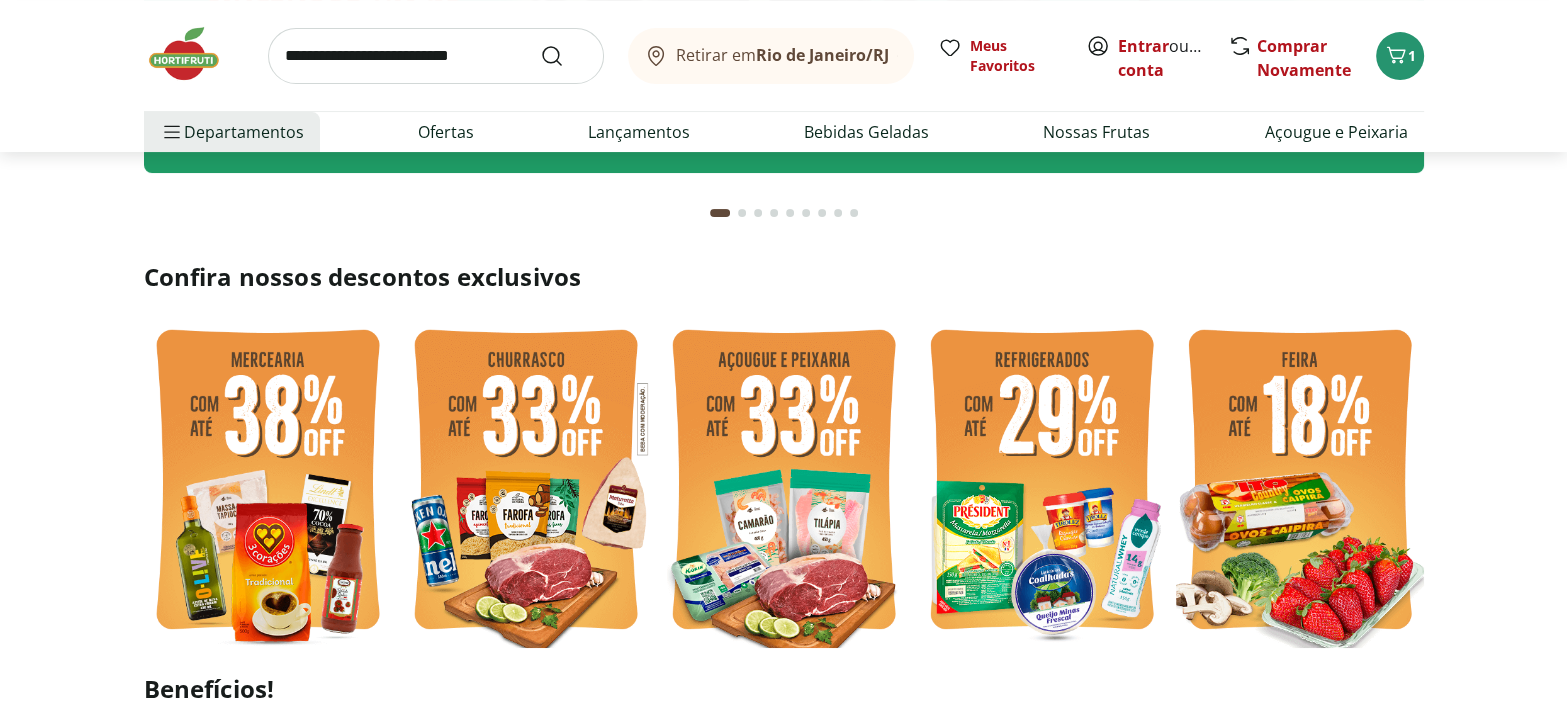 click at bounding box center (1042, 482) 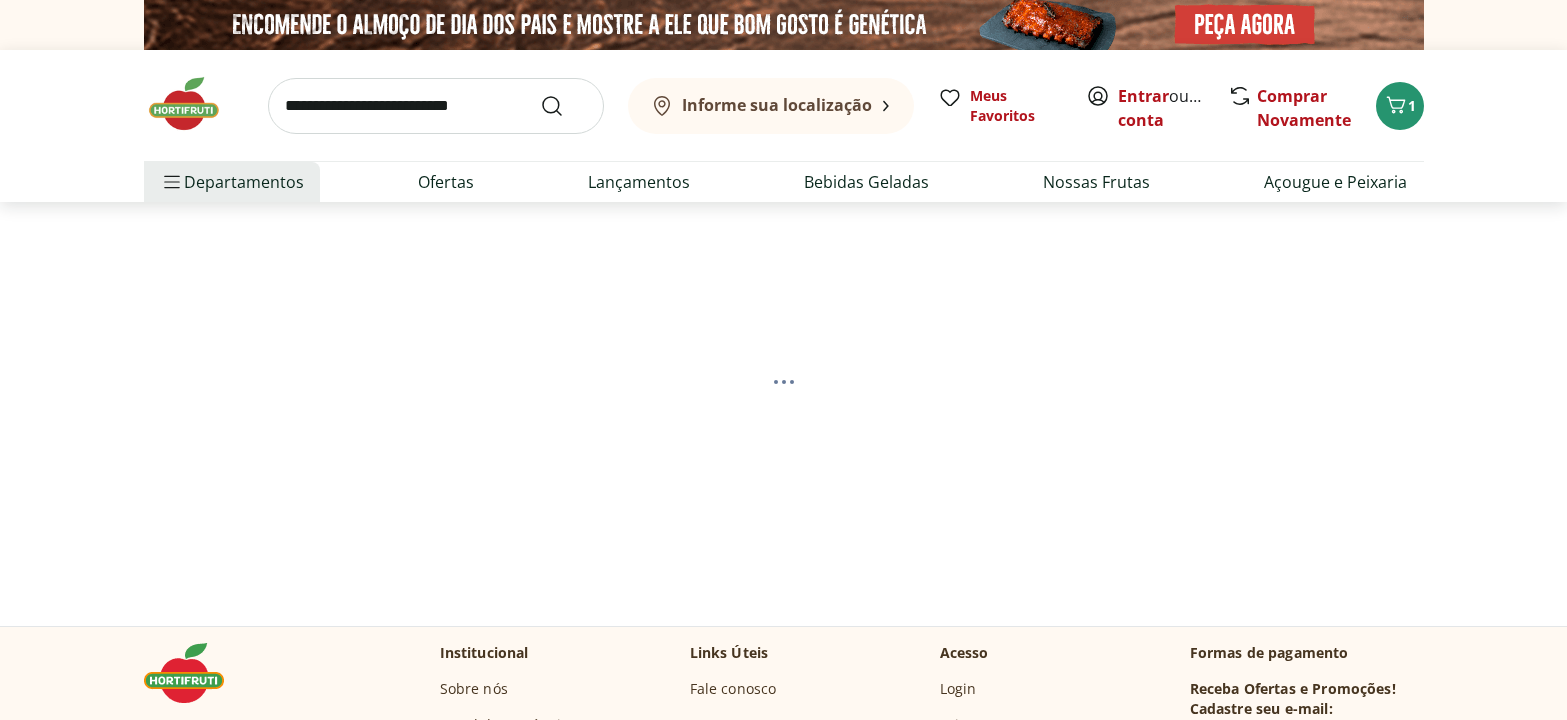 scroll, scrollTop: 0, scrollLeft: 0, axis: both 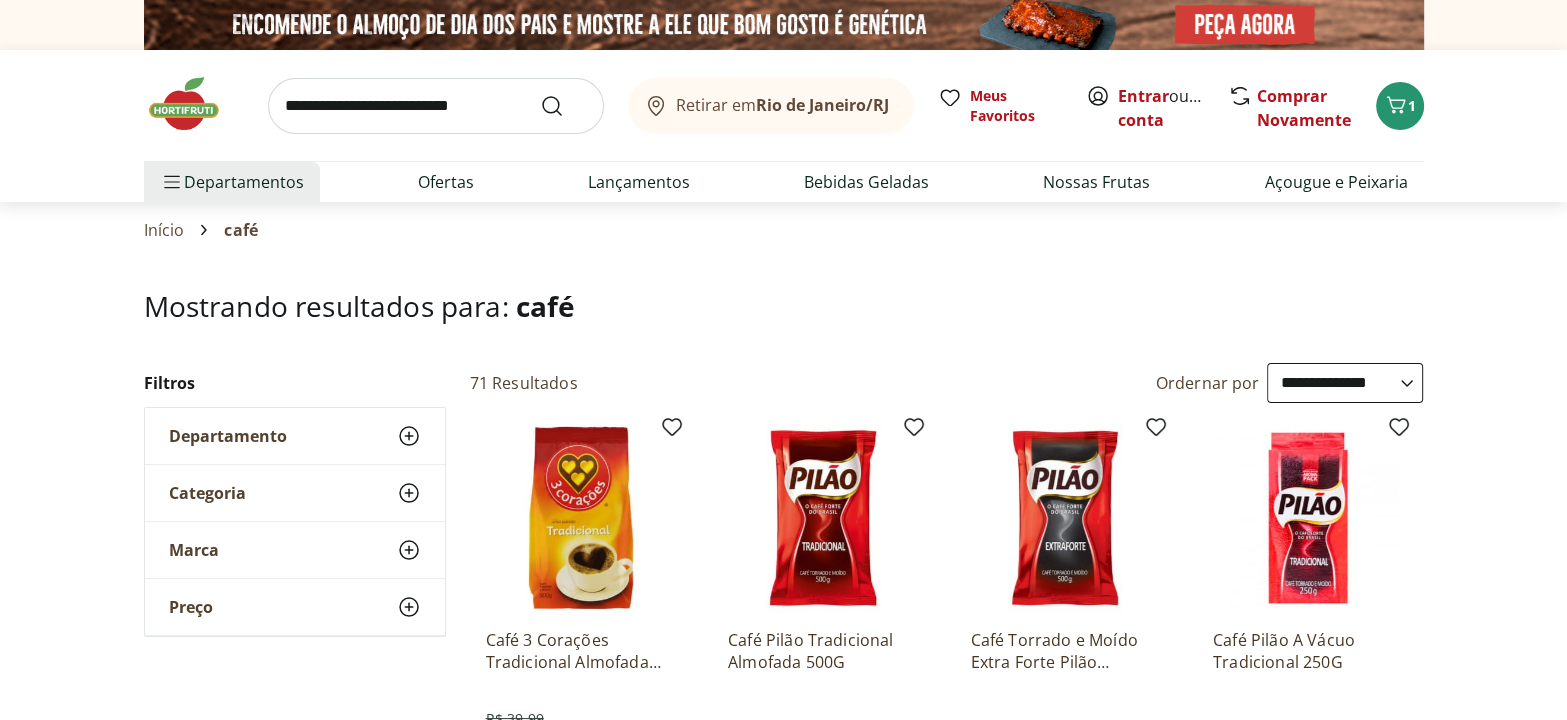 click on "**********" at bounding box center [1345, 383] 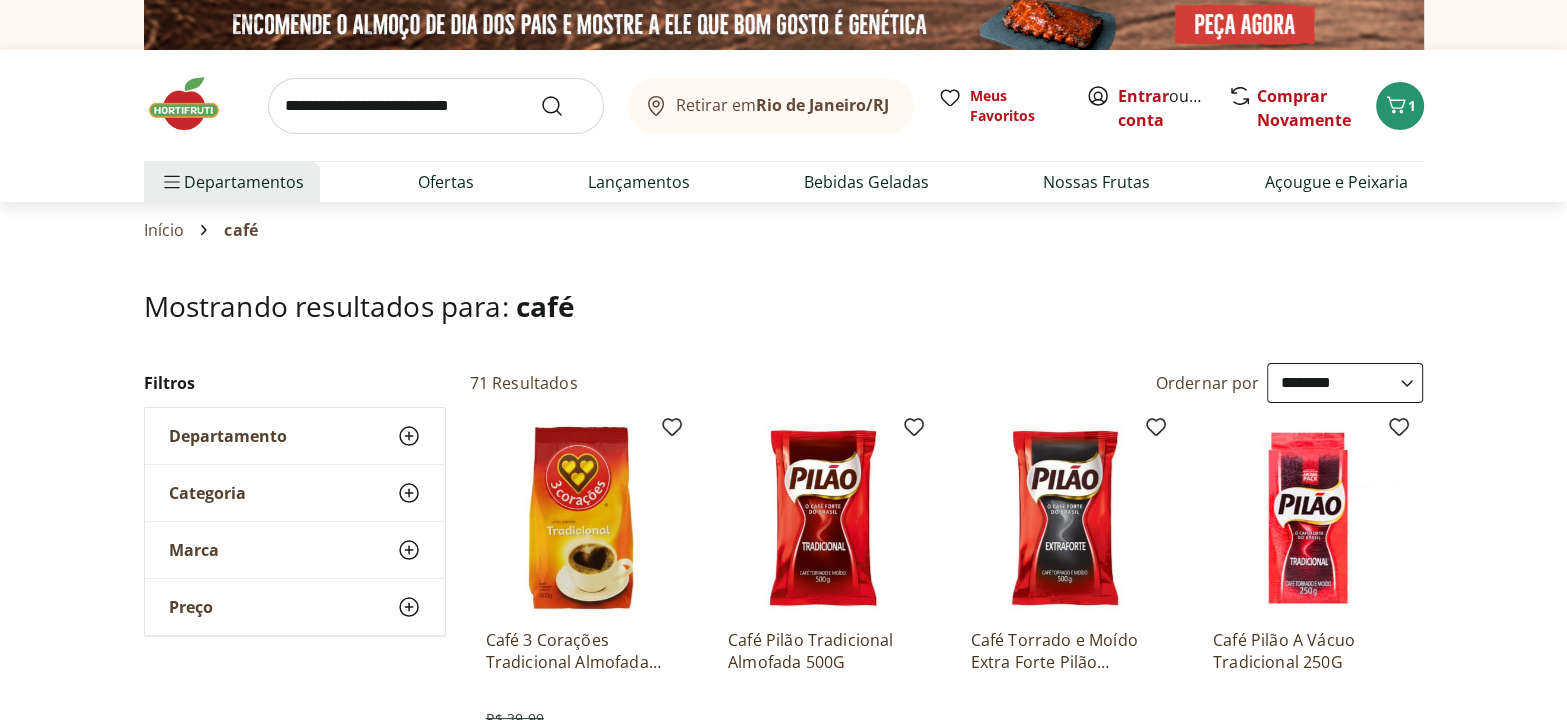 click on "**********" at bounding box center (1345, 383) 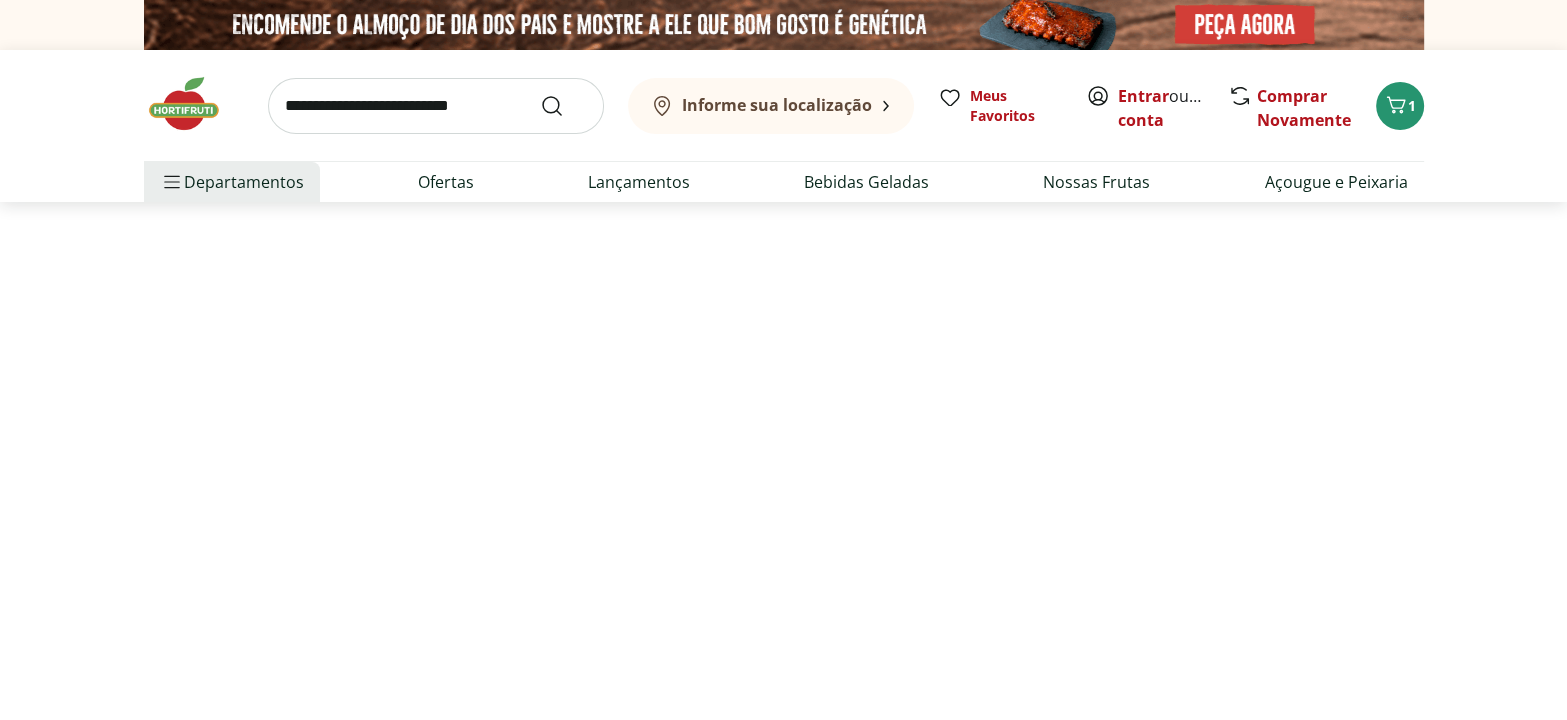 select on "**********" 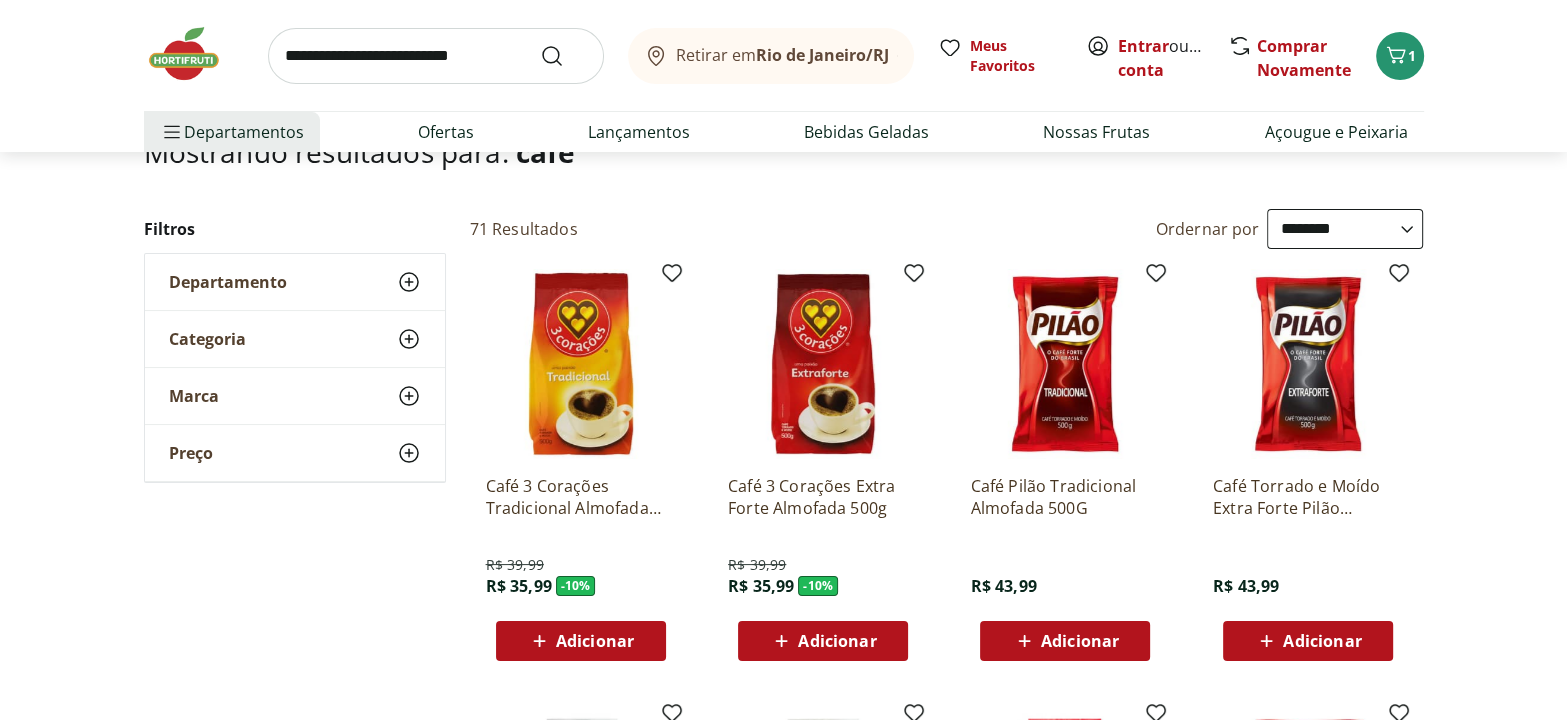 scroll, scrollTop: 272, scrollLeft: 0, axis: vertical 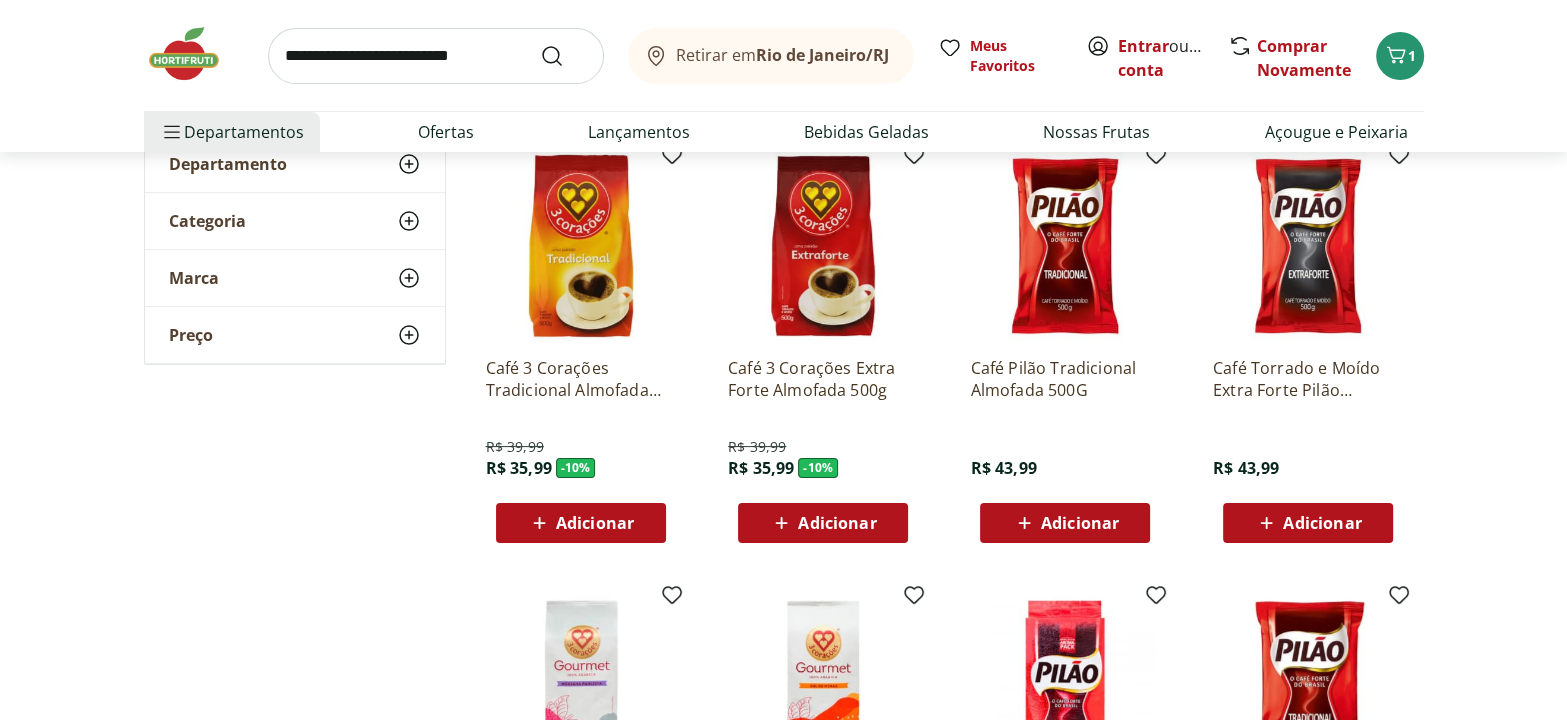 click on "Adicionar" at bounding box center [595, 523] 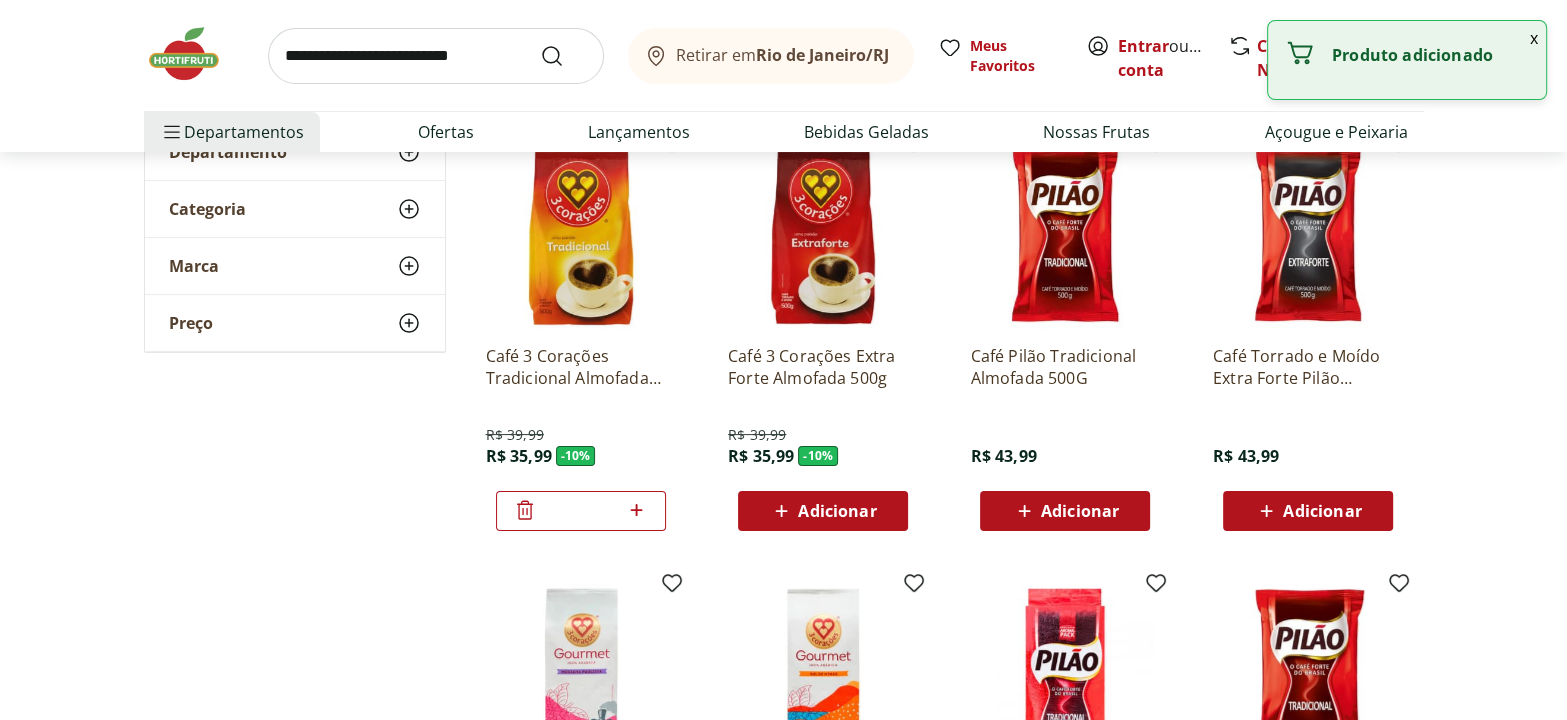 scroll, scrollTop: 0, scrollLeft: 0, axis: both 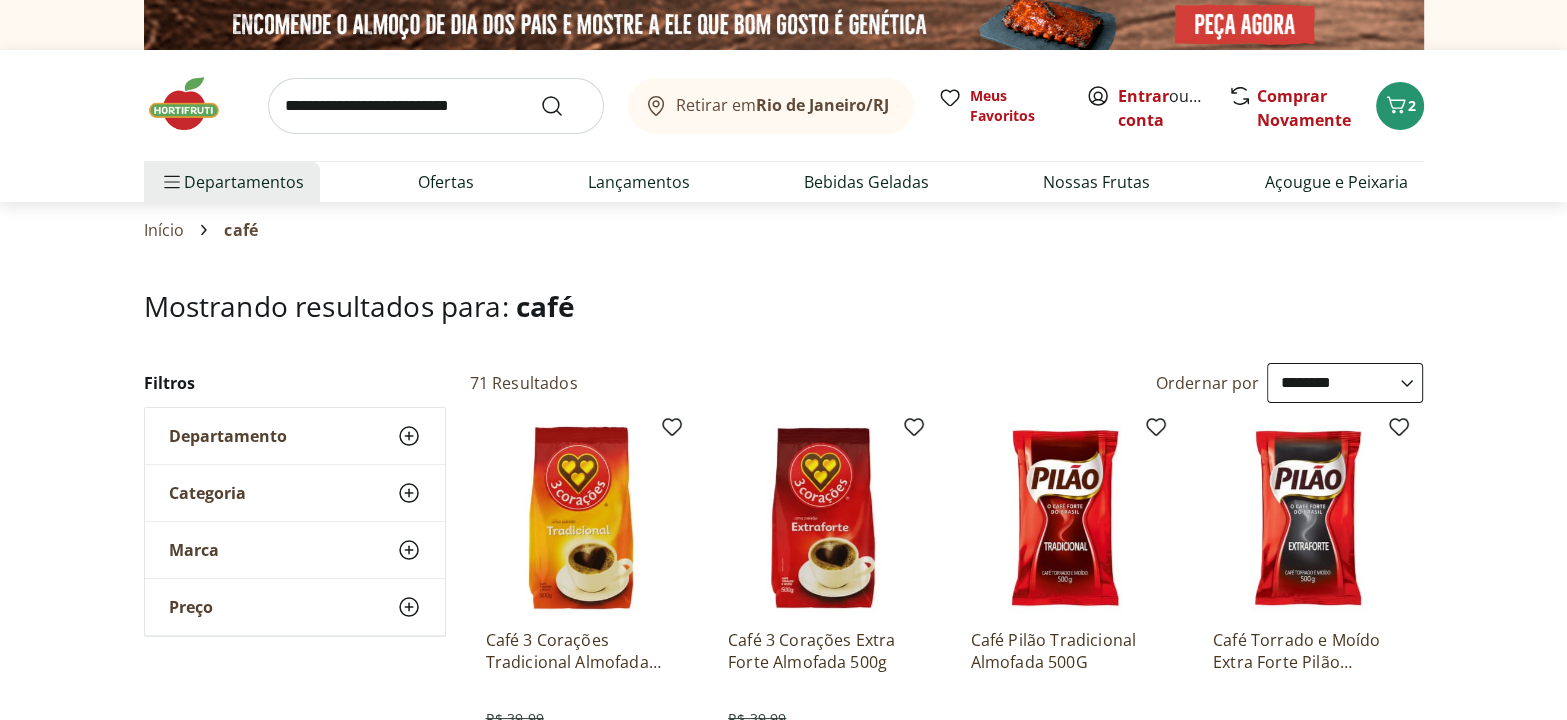 click at bounding box center (194, 104) 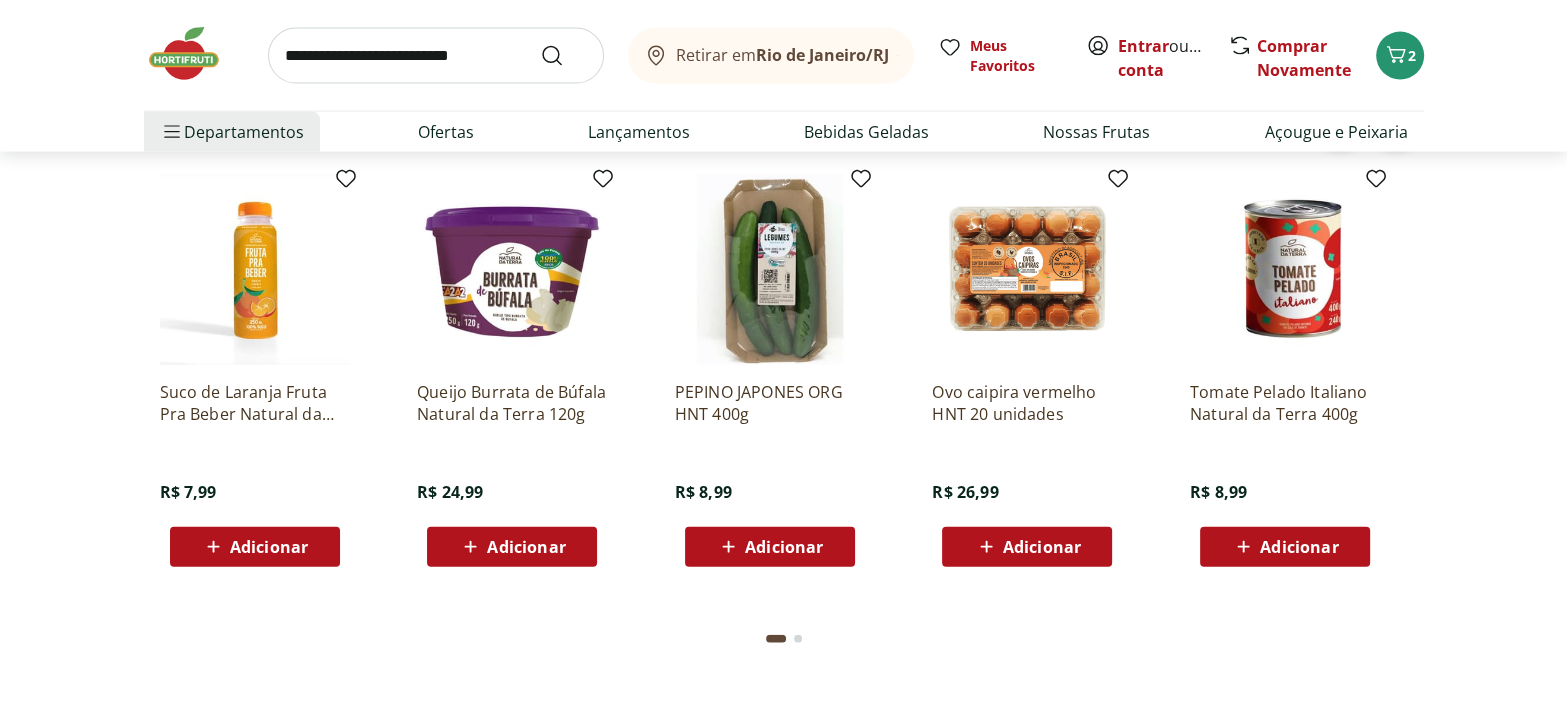 scroll, scrollTop: 4273, scrollLeft: 0, axis: vertical 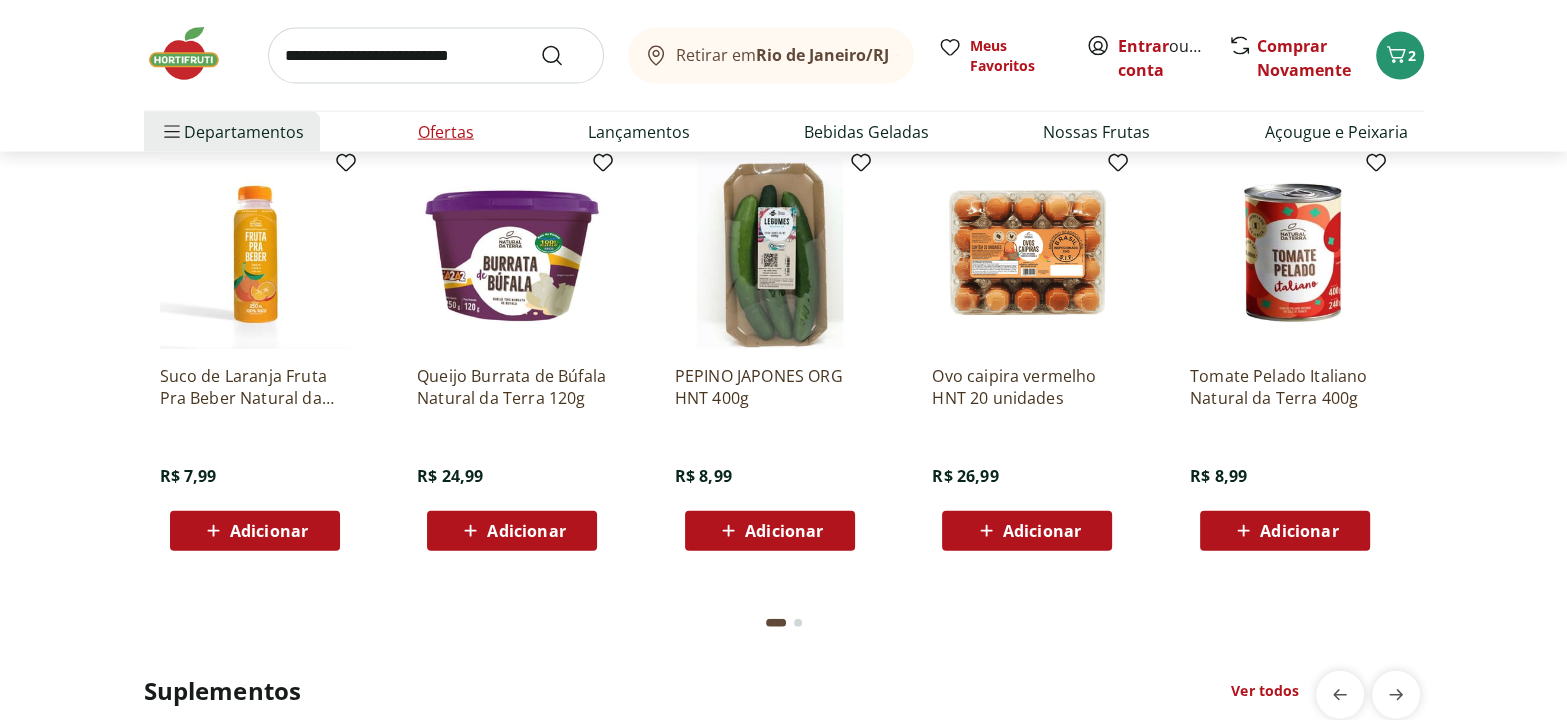 click on "Ofertas" at bounding box center [446, 132] 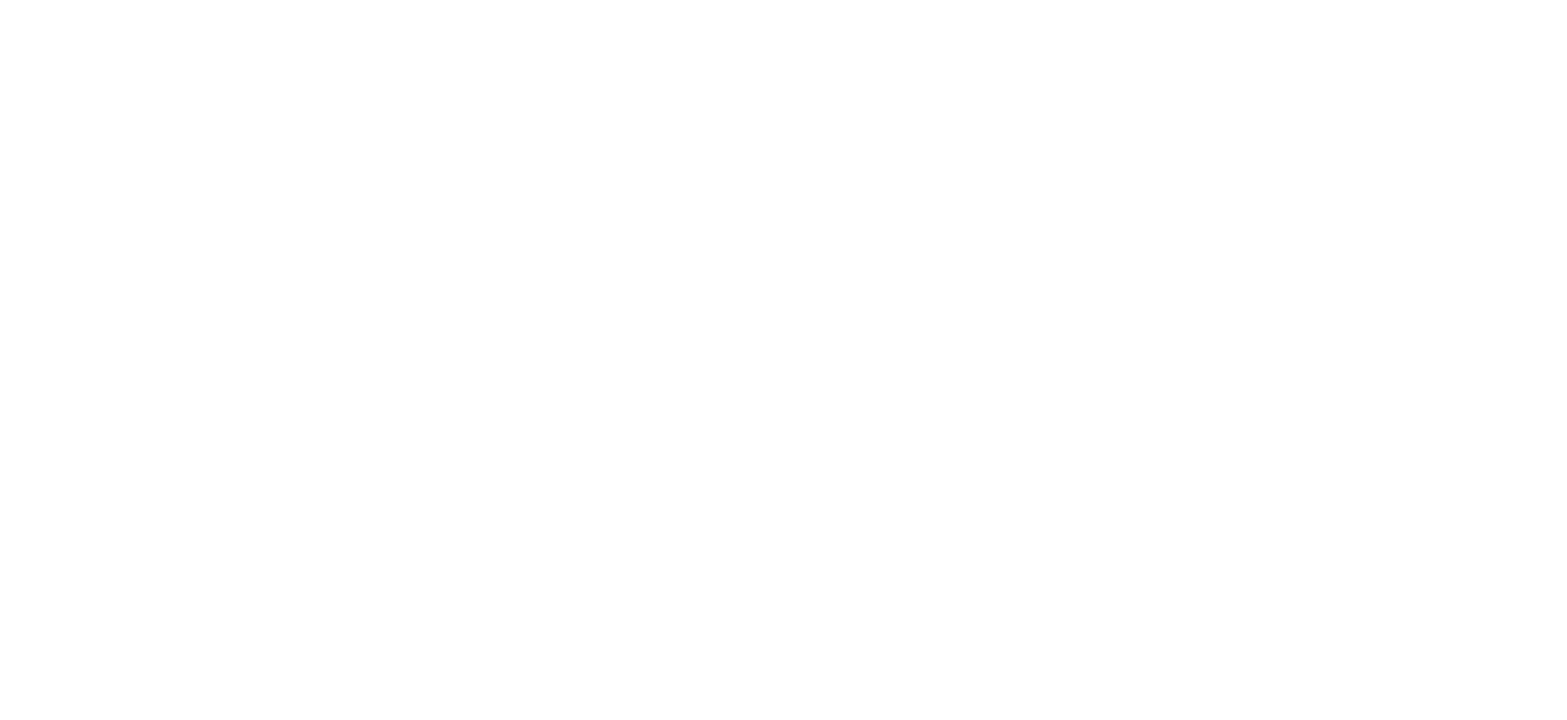 scroll, scrollTop: 0, scrollLeft: 0, axis: both 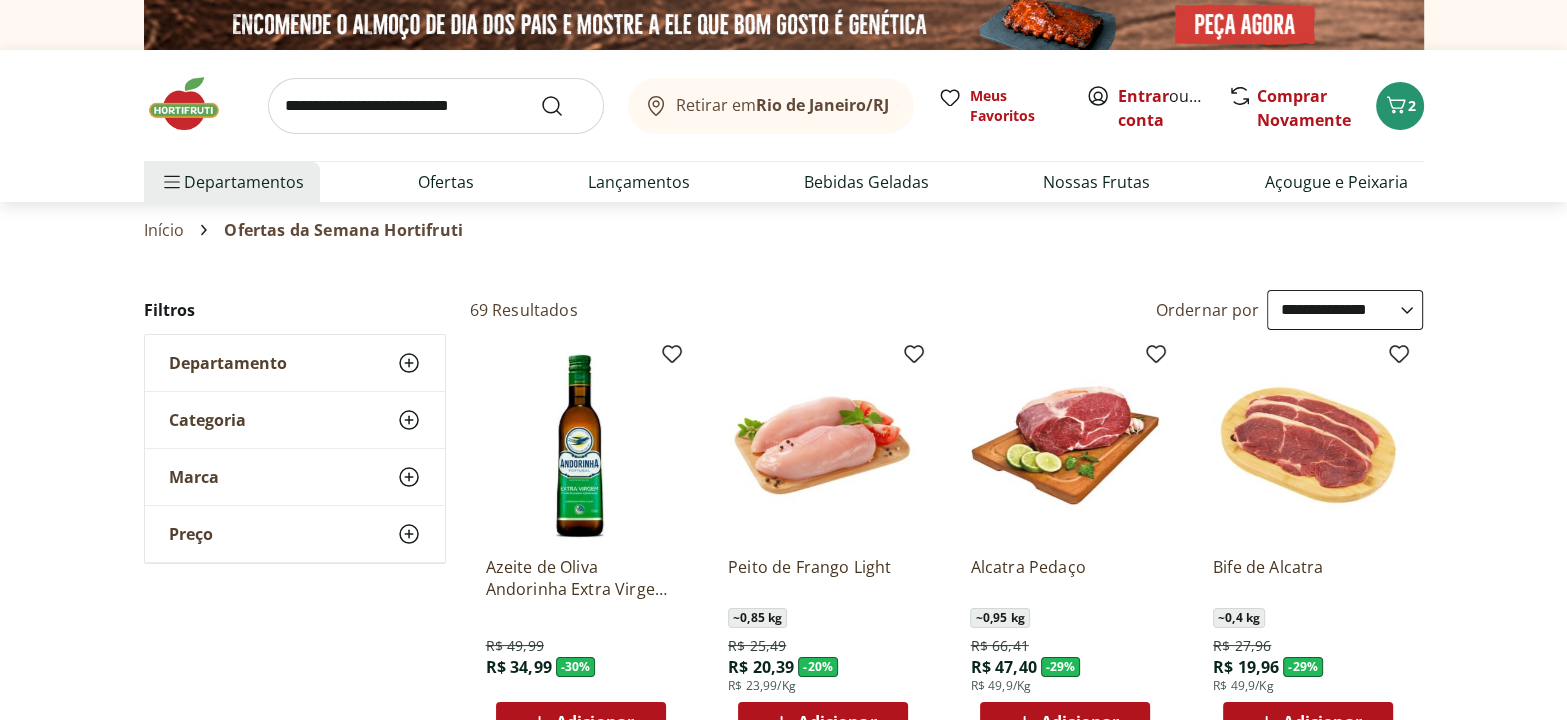 click on "**********" at bounding box center [1345, 310] 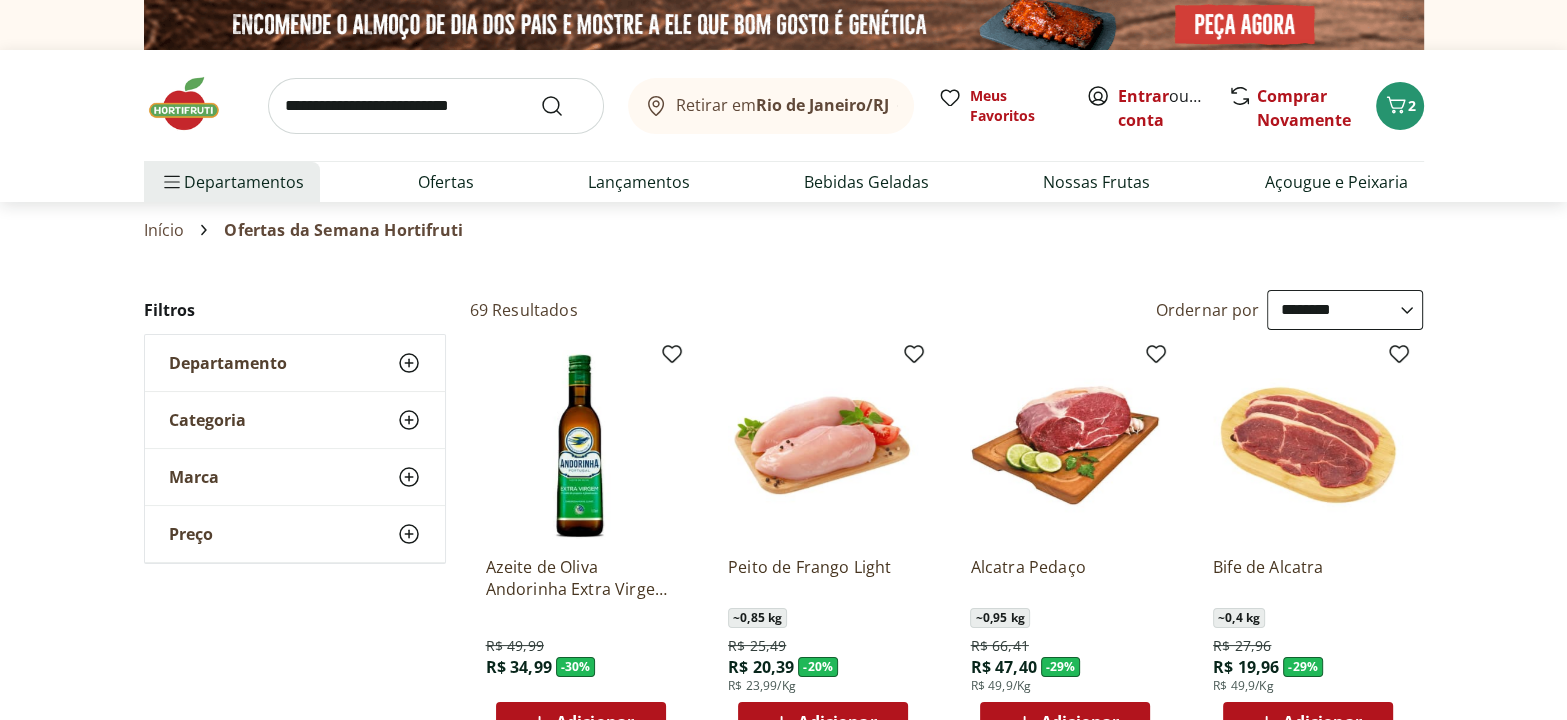 click on "**********" at bounding box center [1345, 310] 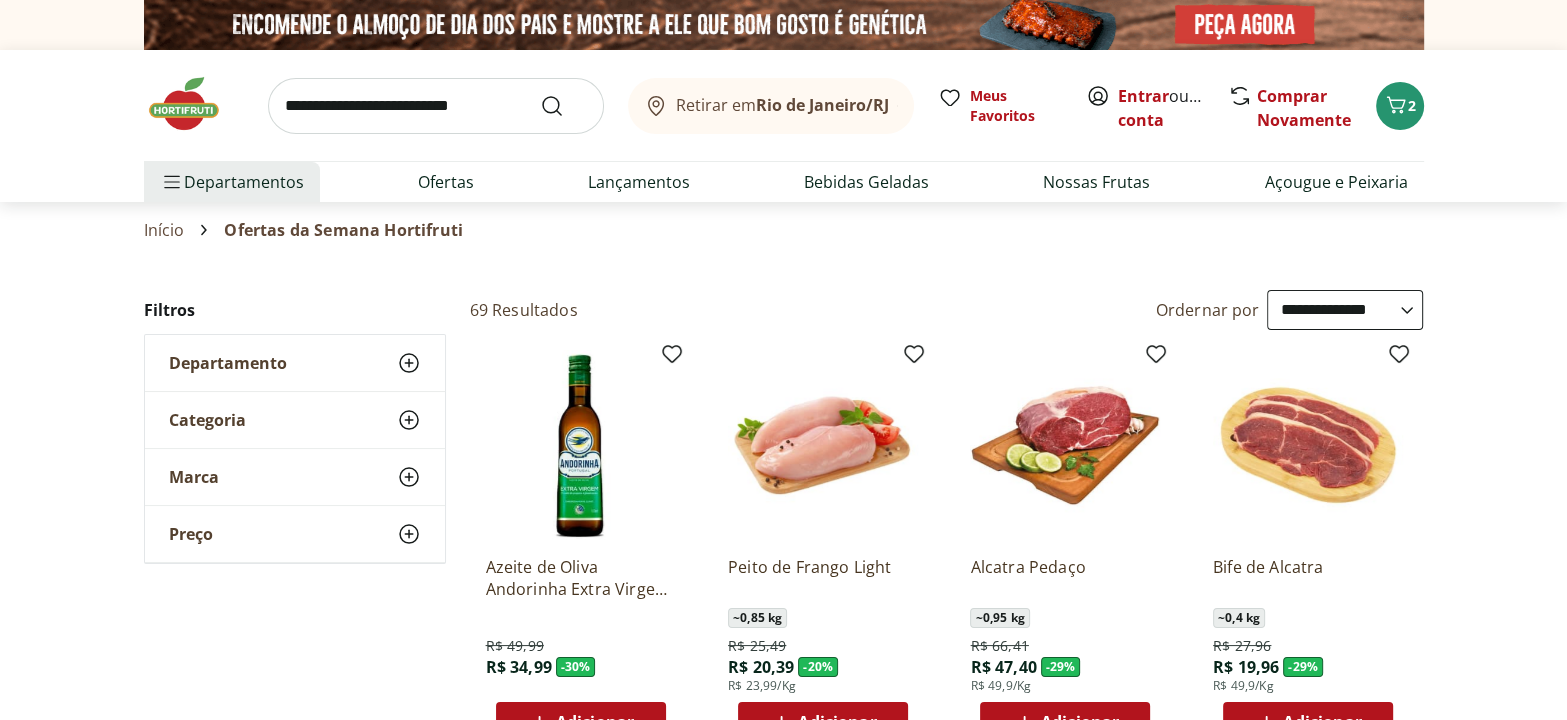 select on "**********" 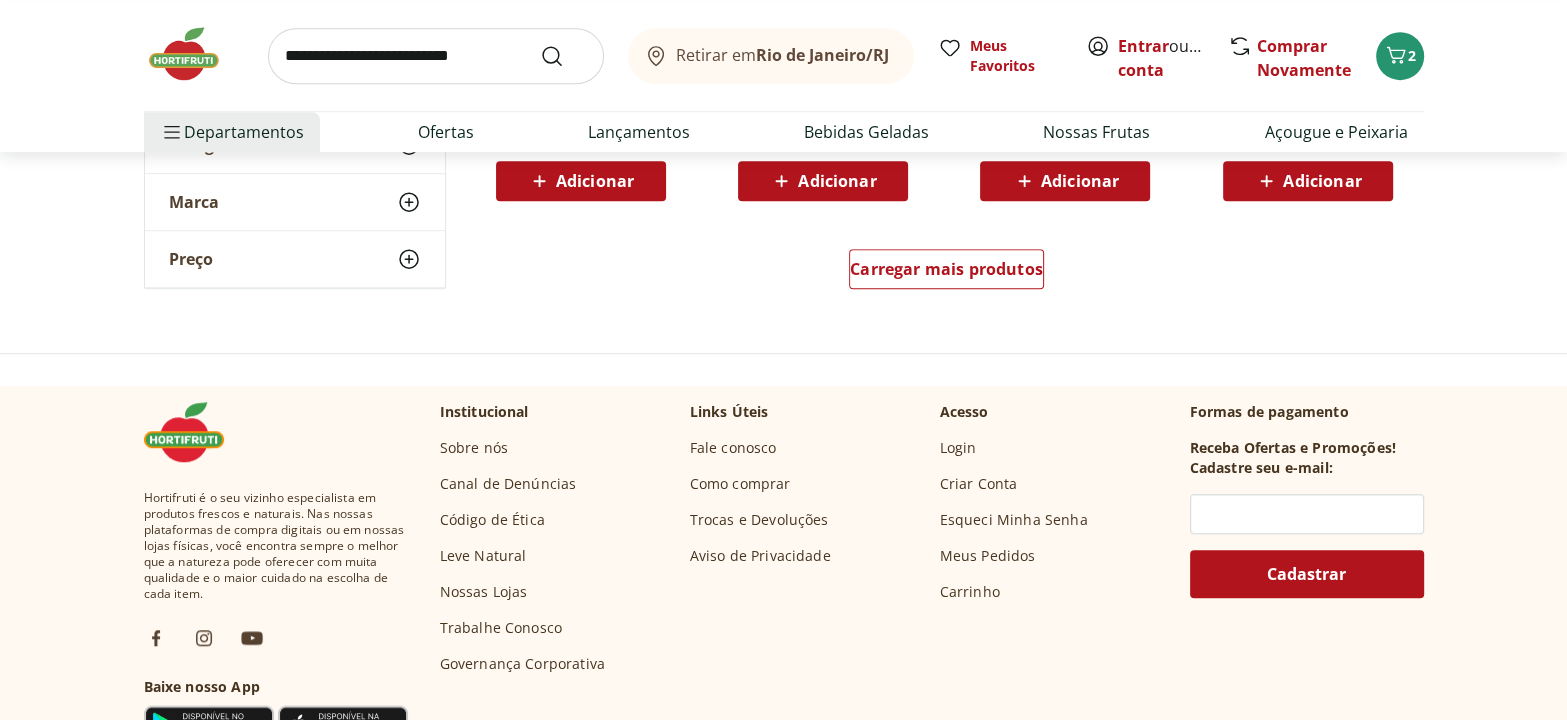 scroll, scrollTop: 1454, scrollLeft: 0, axis: vertical 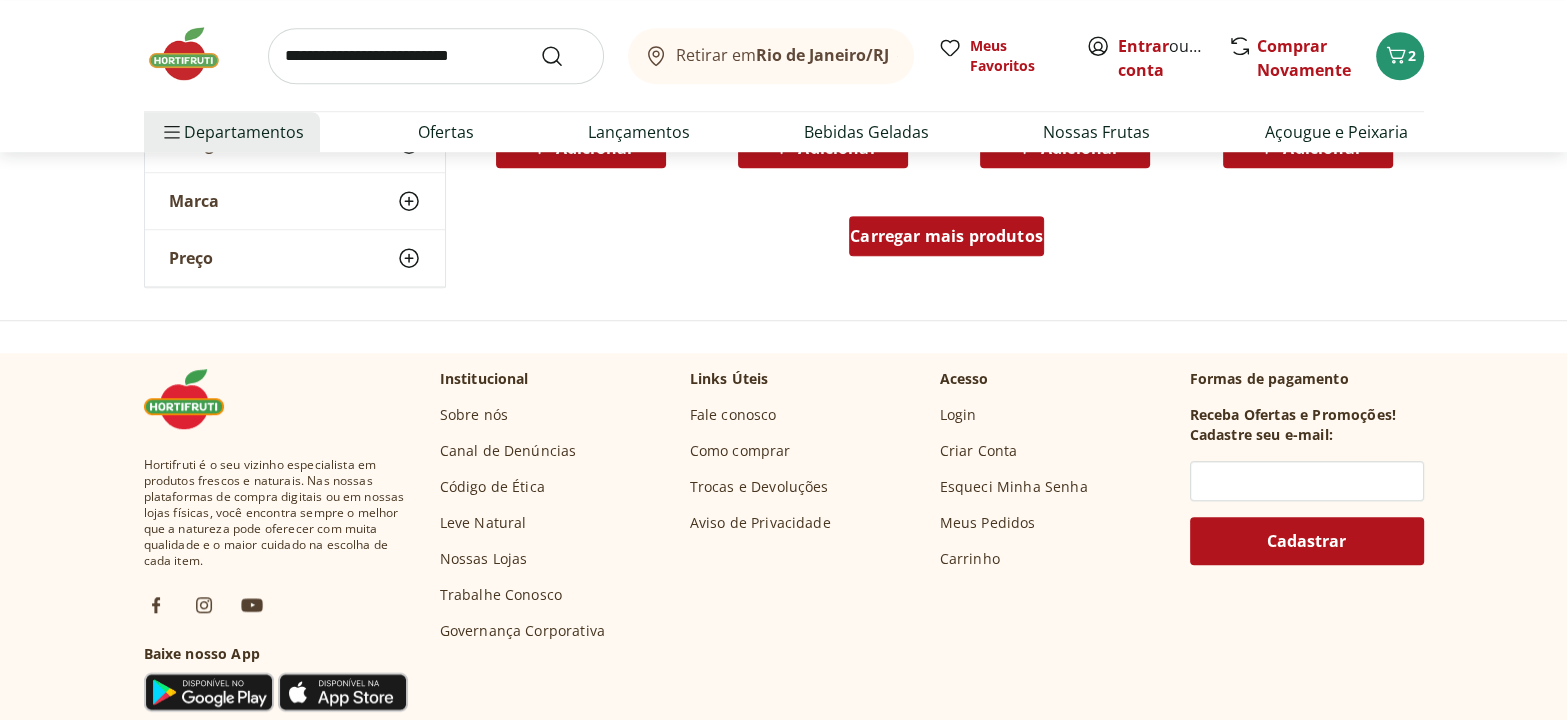 click on "Carregar mais produtos" at bounding box center [946, 236] 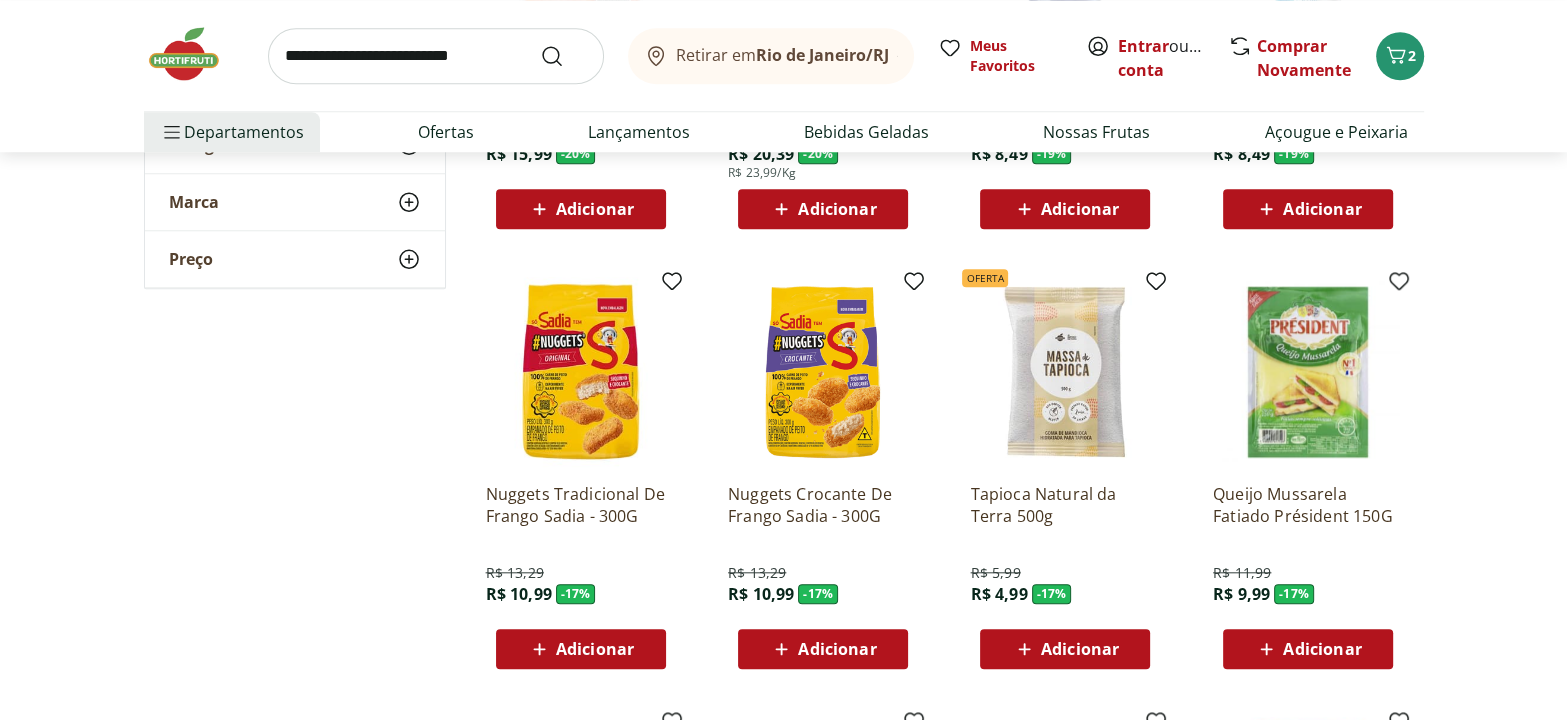 scroll, scrollTop: 2091, scrollLeft: 0, axis: vertical 